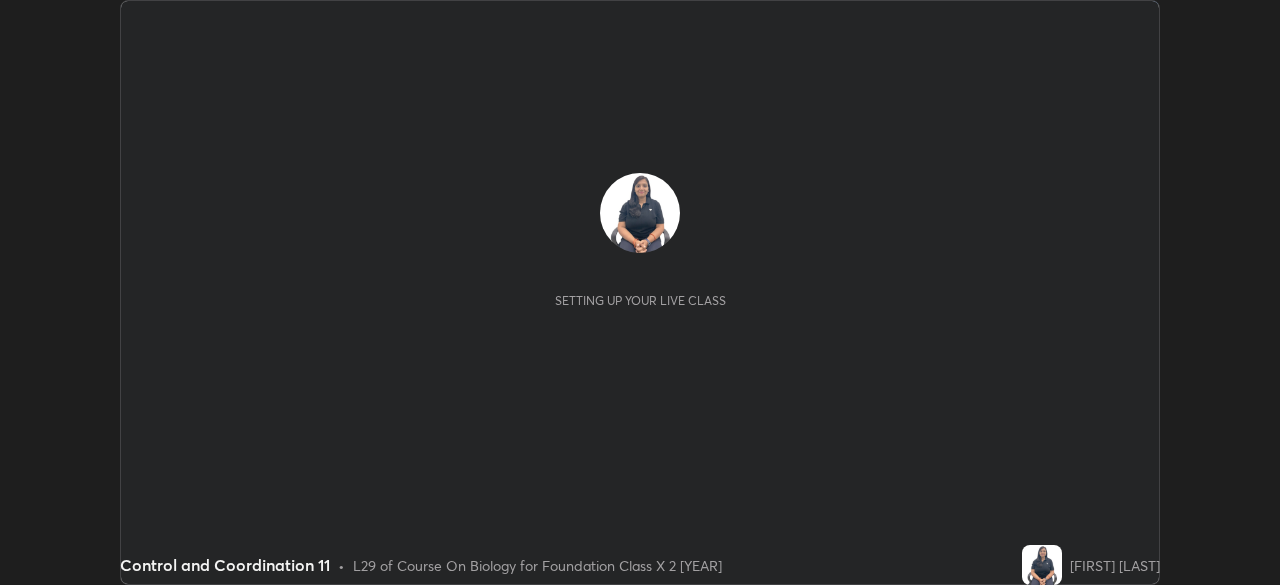scroll, scrollTop: 0, scrollLeft: 0, axis: both 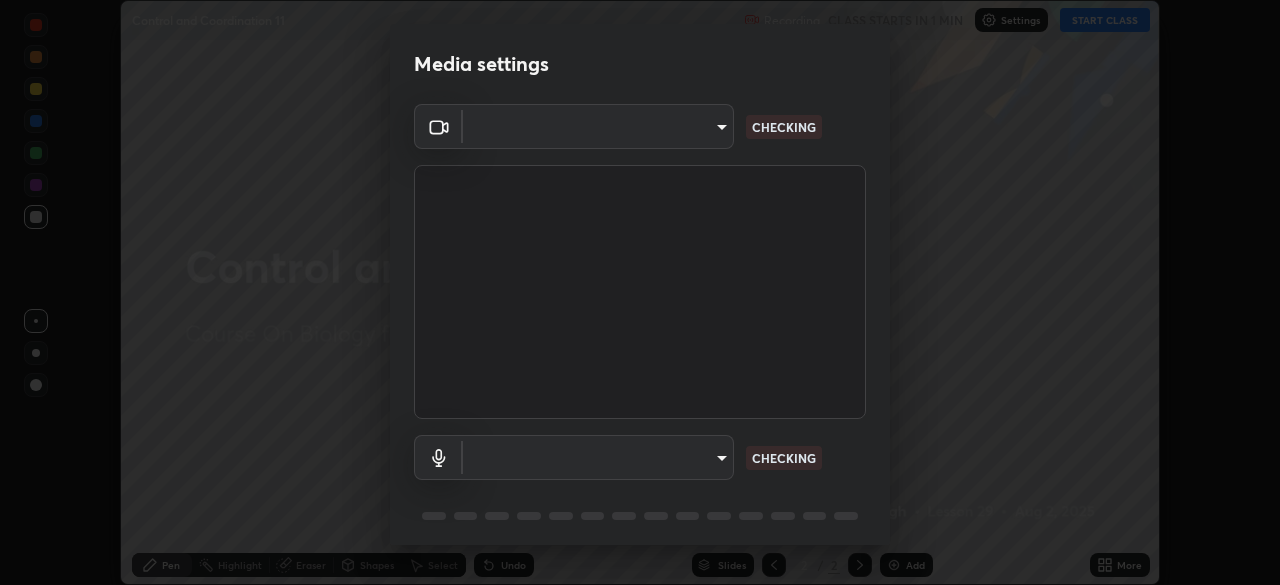type on "85224a5ddb1d7c473c8089fb73f01f25a8fb598abb9b0335bd4e39e439134962" 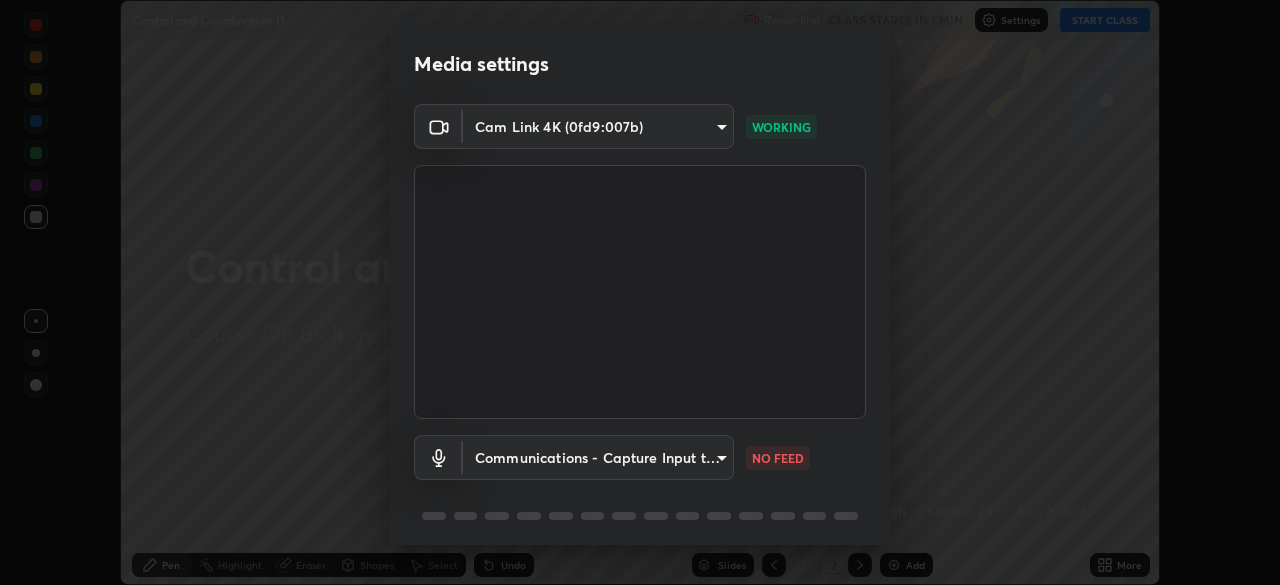 click on "Erase all Control and Coordination 11 Recording CLASS STARTS IN 1 MIN Settings START CLASS Setting up your live class Control and Coordination 11 • L29 of Course On Biology for Foundation Class X 2 [YEAR] [FIRST] [LAST] Pen Highlight Eraser Shapes Select Undo Slides 2 / 2 Add More No doubts shared Encourage your learners to ask a doubt for better clarity Report an issue Reason for reporting Buffering Chat not working Audio - Video sync issue Educator video quality low ​ Attach an image Report Media settings Cam Link 4K (0fd9:007b) 85224a5ddb1d7c473c8089fb73f01f25a8fb598abb9b0335bd4e39e439134962 WORKING Communications - Capture Input terminal (Digital Array MIC) communications NO FEED 1 / 5 Next" at bounding box center [640, 292] 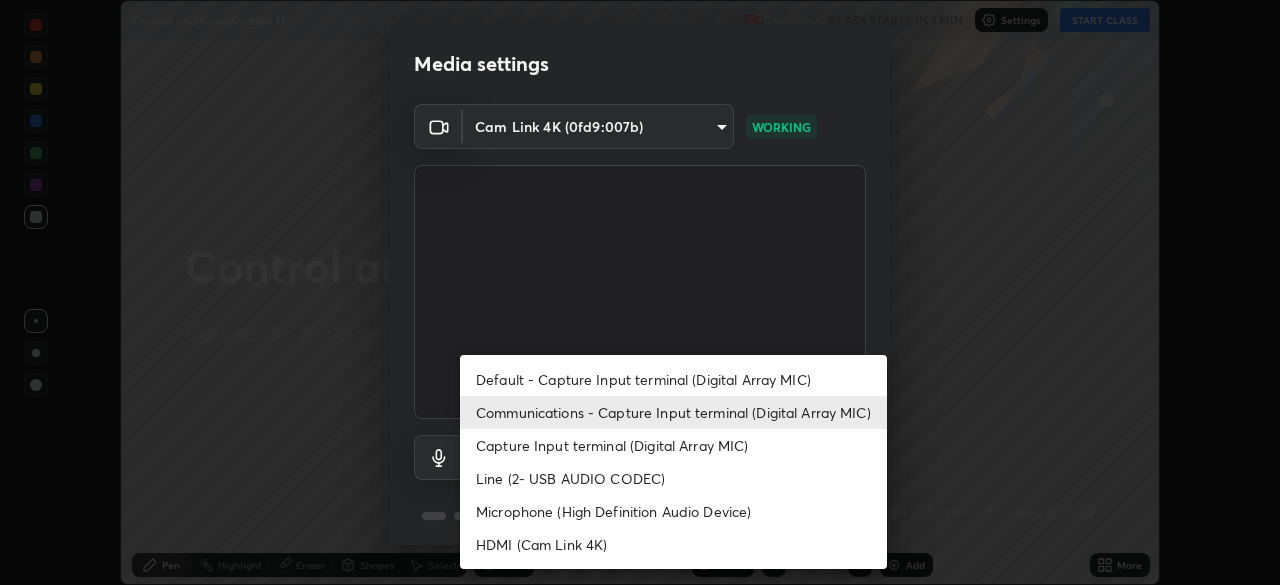 click on "Default - Capture Input terminal (Digital Array MIC)" at bounding box center [673, 379] 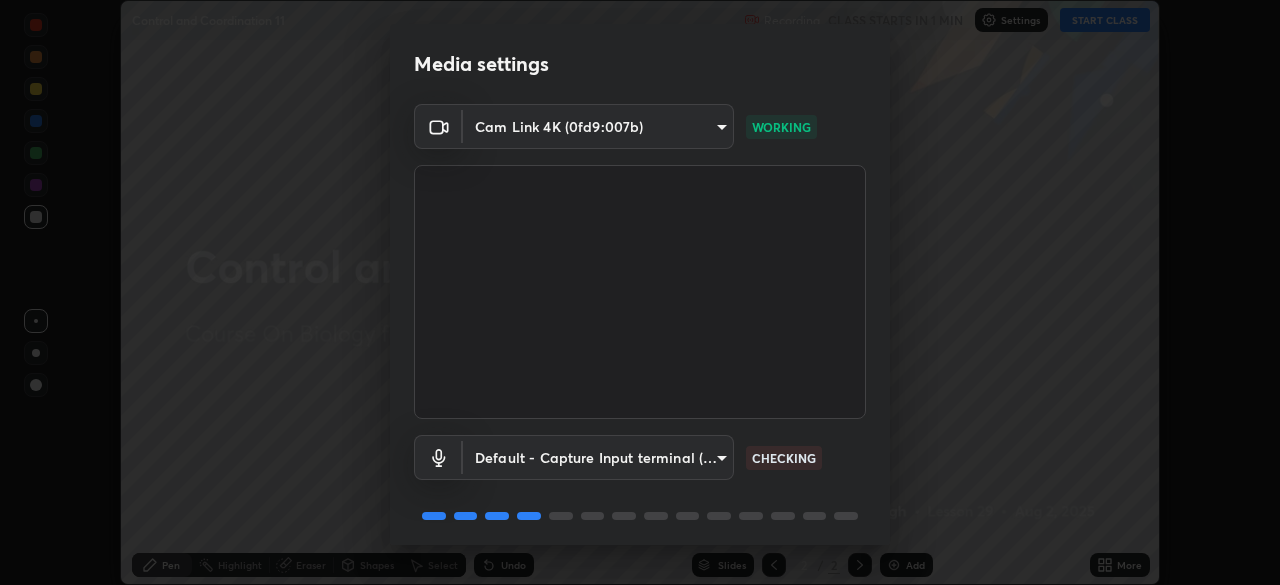 click on "Erase all Control and Coordination 11 Recording CLASS STARTS IN 1 MIN Settings START CLASS Setting up your live class Control and Coordination 11 • L29 of Course On Biology for Foundation Class X 2 [YEAR] [FIRST] [LAST] Pen Highlight Eraser Shapes Select Undo Slides 2 / 2 Add More No doubts shared Encourage your learners to ask a doubt for better clarity Report an issue Reason for reporting Buffering Chat not working Audio - Video sync issue Educator video quality low ​ Attach an image Report Media settings Cam Link 4K (0fd9:007b) 85224a5ddb1d7c473c8089fb73f01f25a8fb598abb9b0335bd4e39e439134962 WORKING Default - Capture Input terminal (Digital Array MIC) default CHECKING 1 / 5 Next" at bounding box center [640, 292] 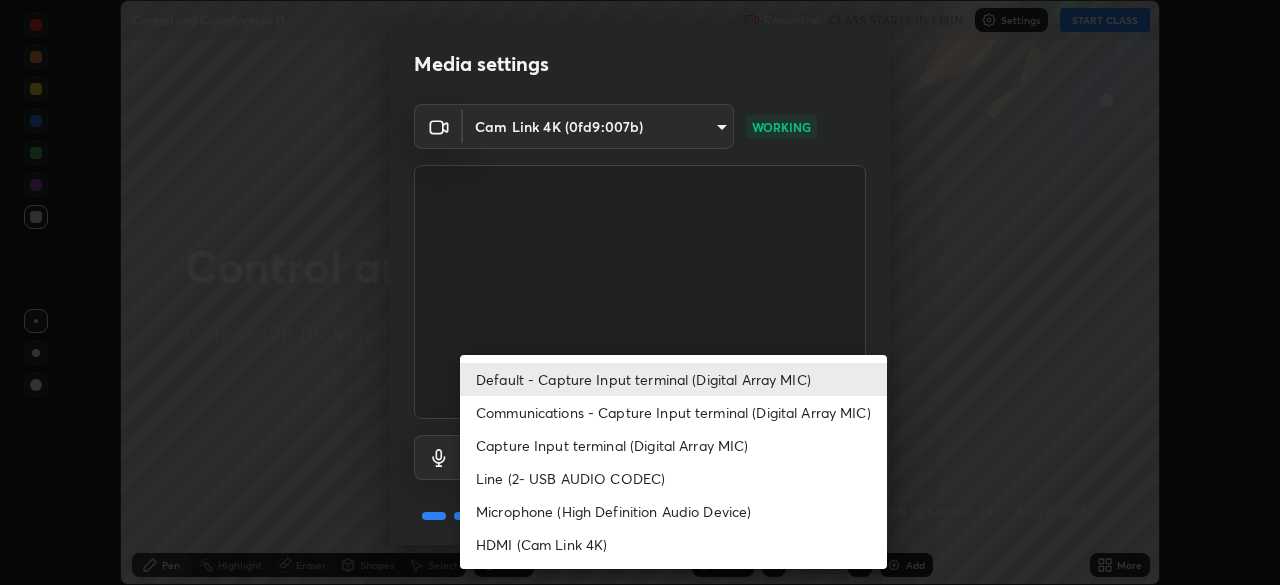 click on "Communications - Capture Input terminal (Digital Array MIC)" at bounding box center [673, 412] 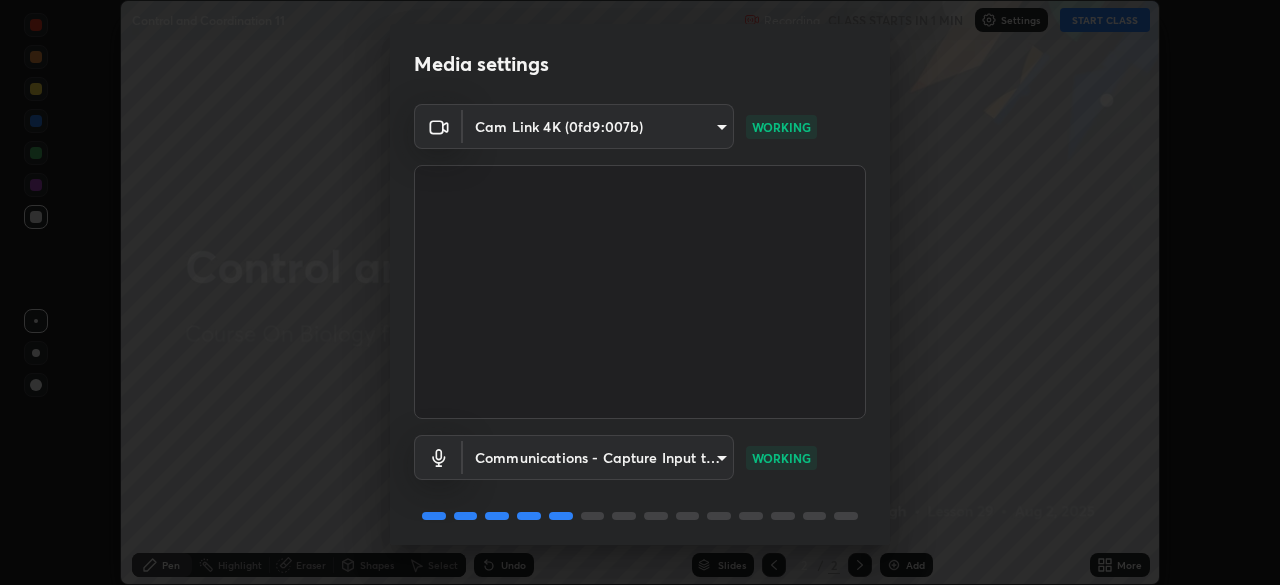 scroll, scrollTop: 71, scrollLeft: 0, axis: vertical 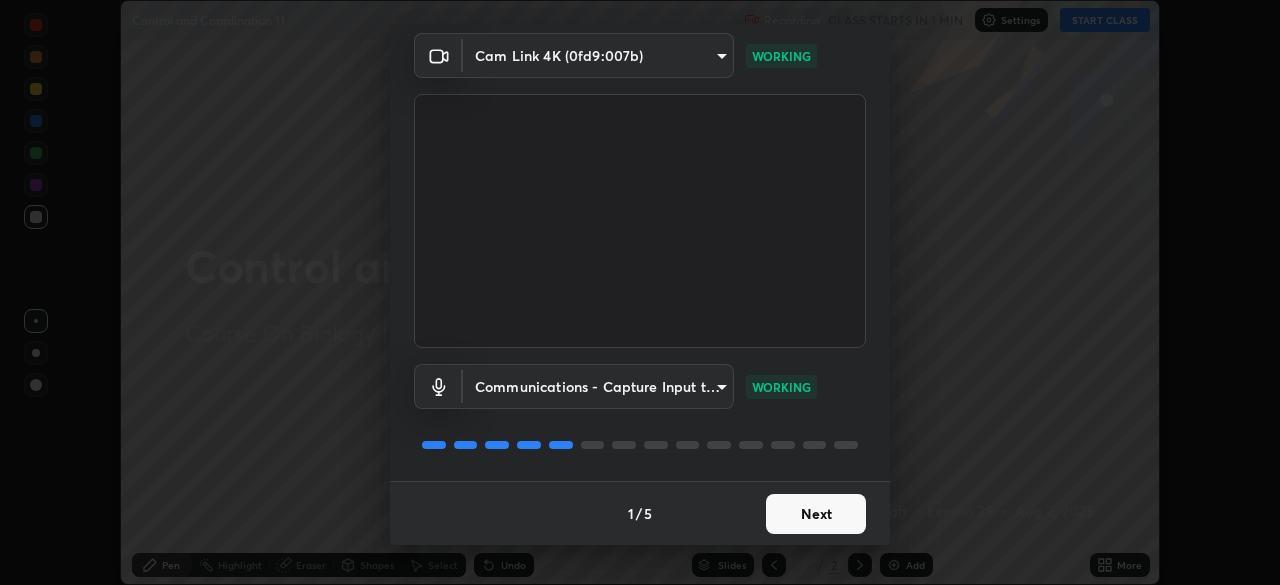 click on "Next" at bounding box center (816, 514) 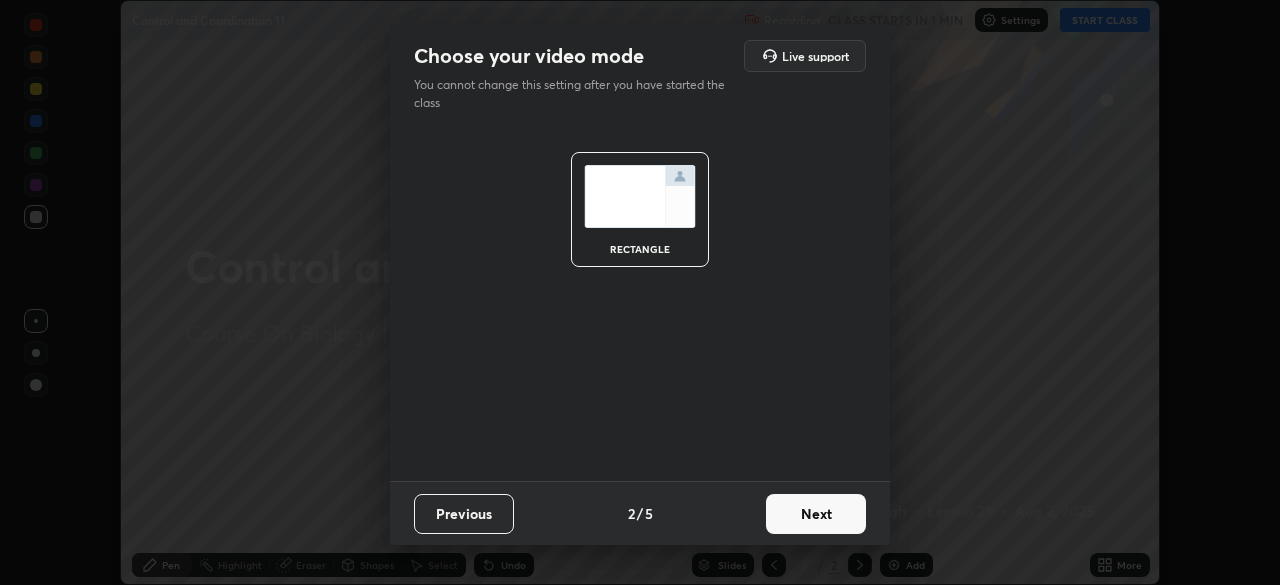 scroll, scrollTop: 0, scrollLeft: 0, axis: both 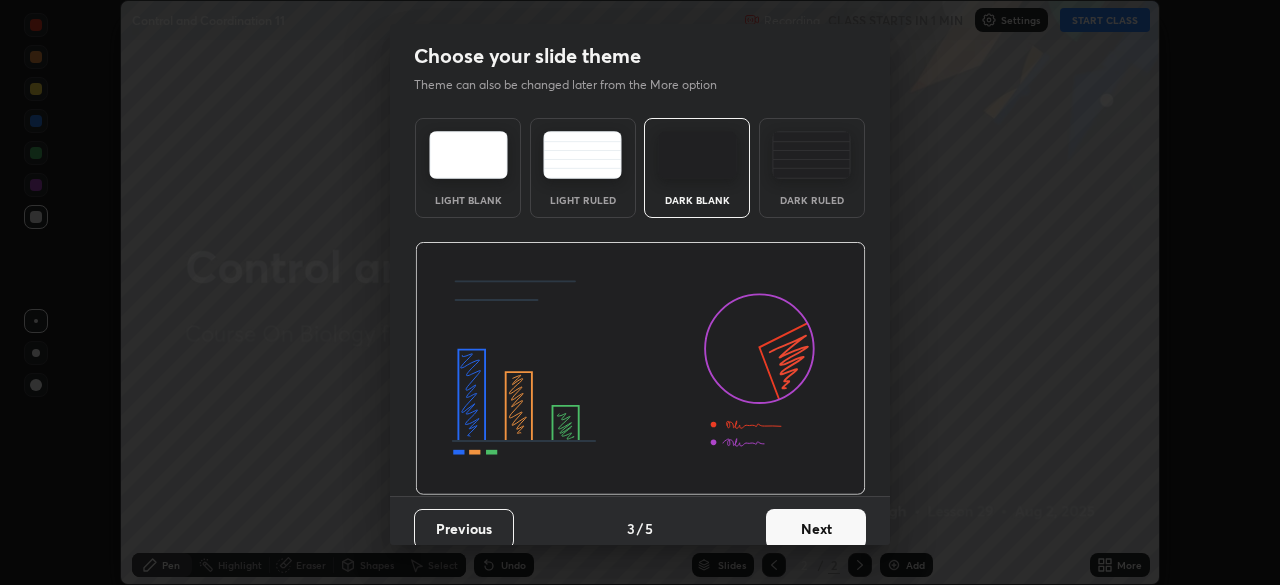 click on "Next" at bounding box center (816, 529) 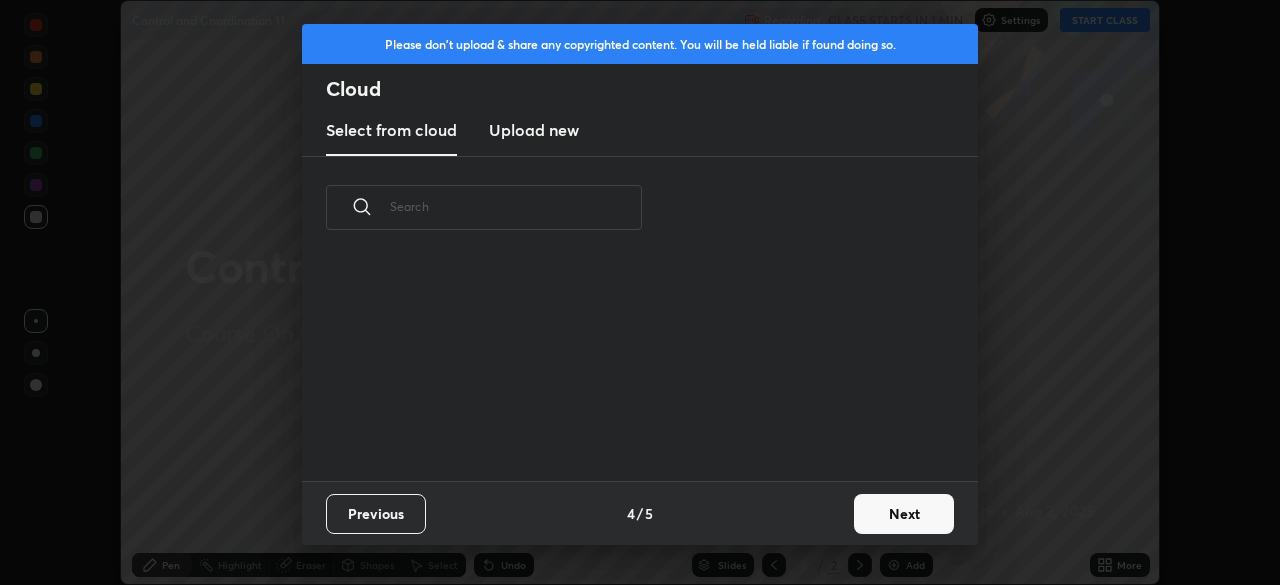 click on "Next" at bounding box center [904, 514] 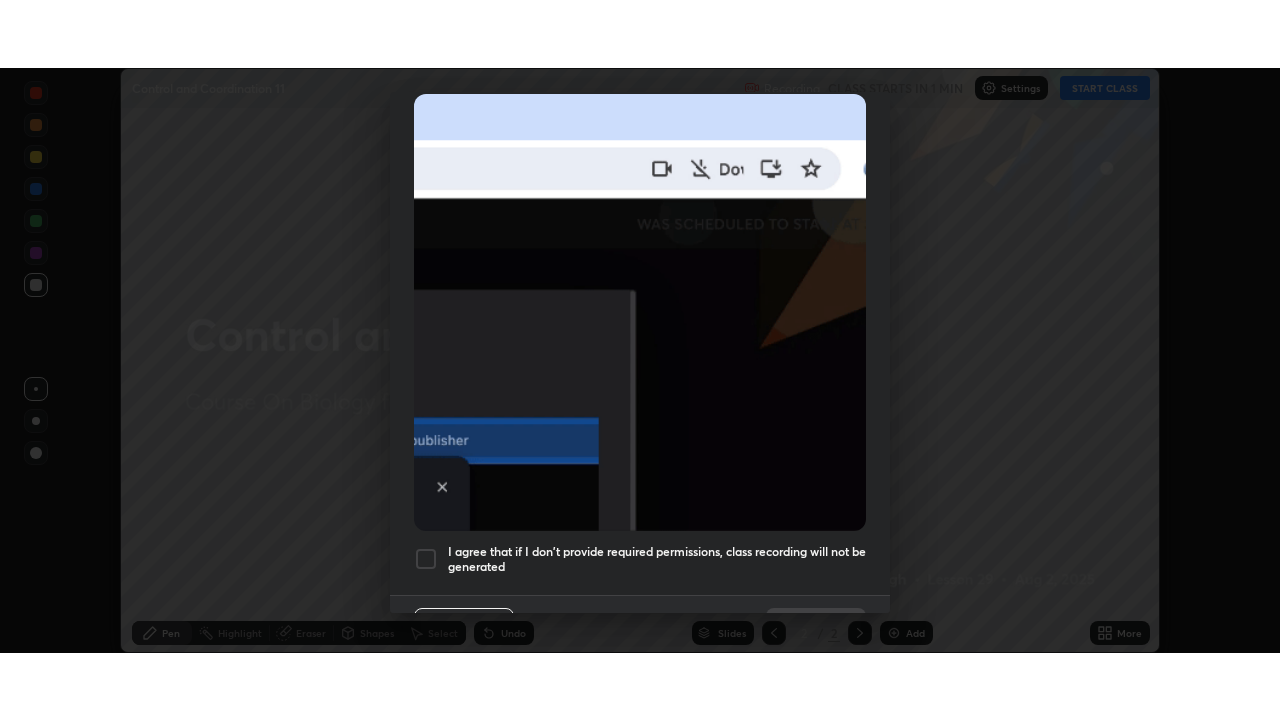 scroll, scrollTop: 479, scrollLeft: 0, axis: vertical 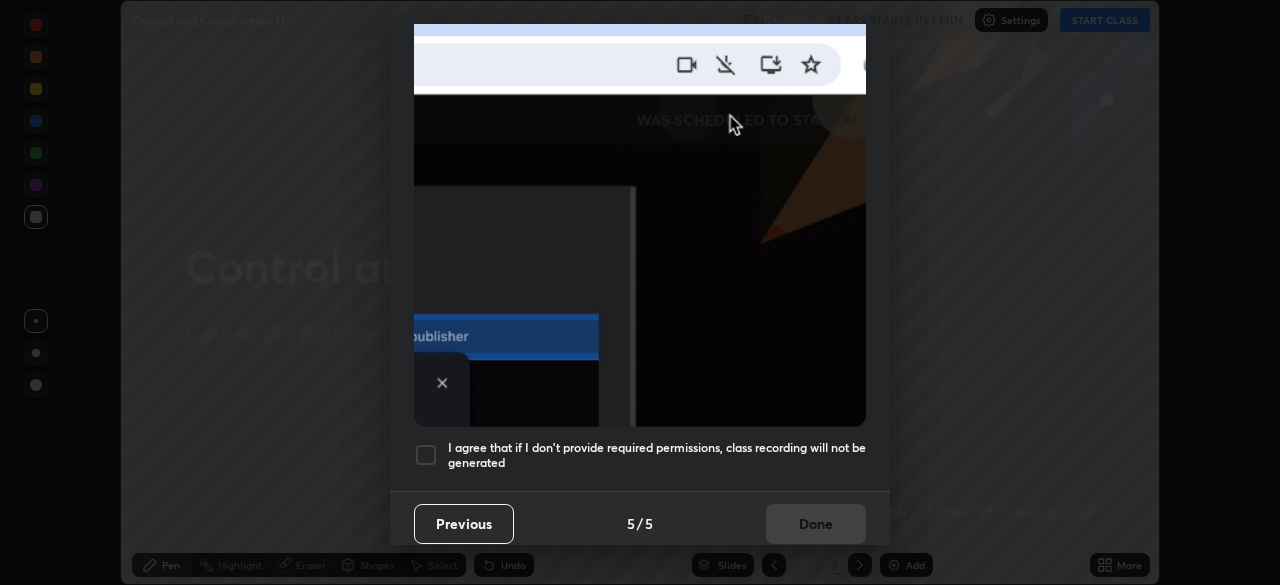 click at bounding box center (426, 455) 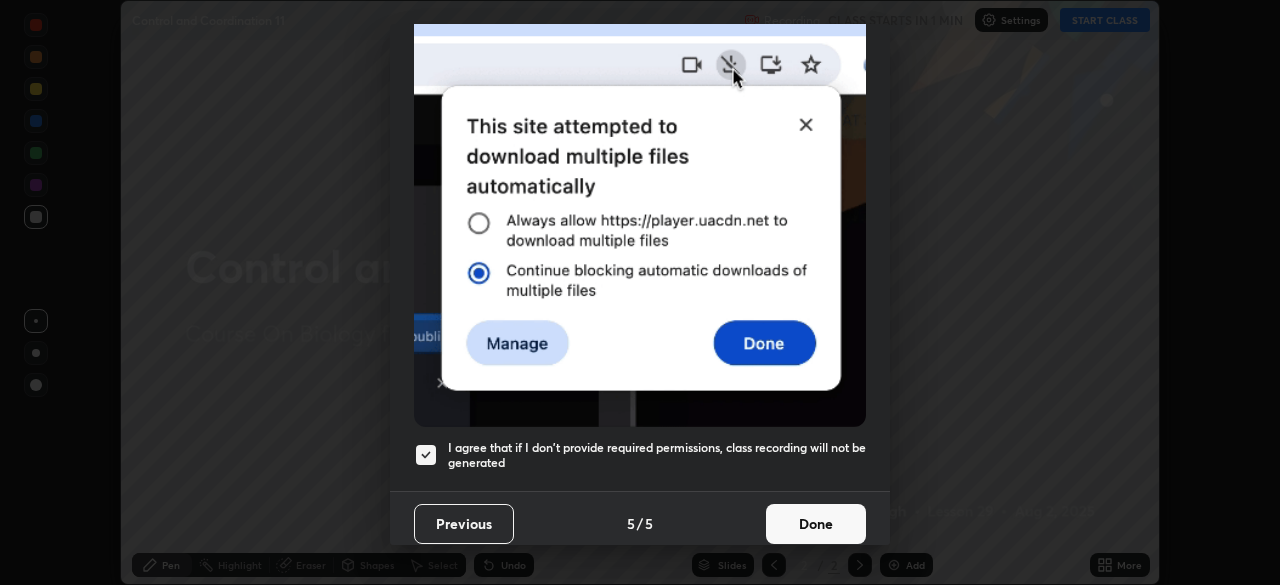 click on "Done" at bounding box center (816, 524) 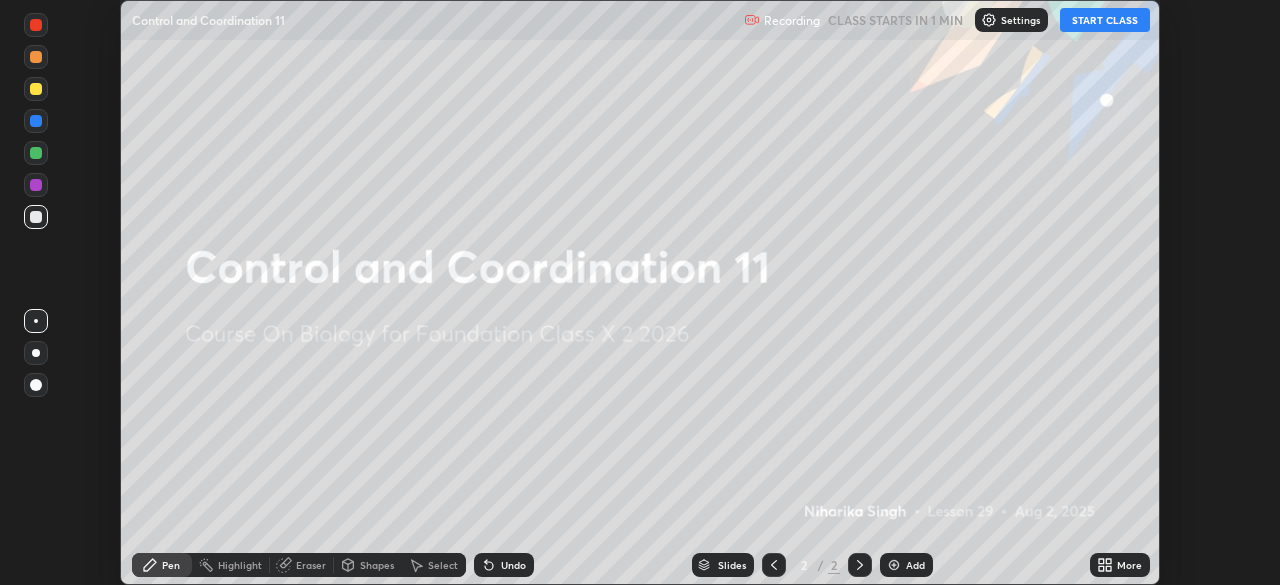 click on "START CLASS" at bounding box center [1105, 20] 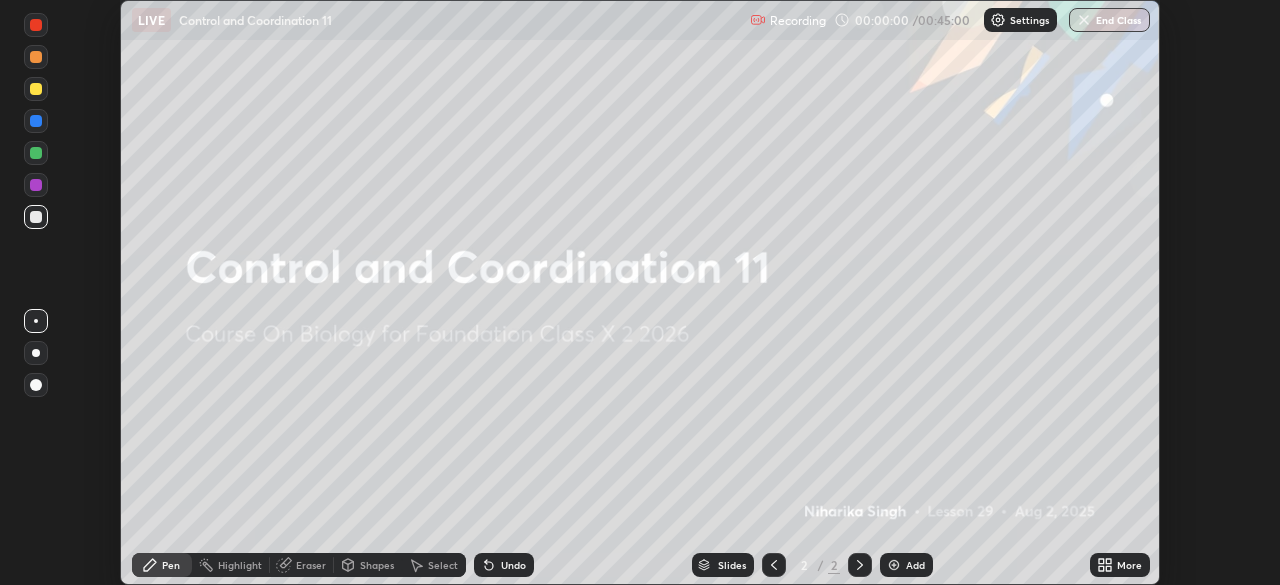 click on "More" at bounding box center [1129, 565] 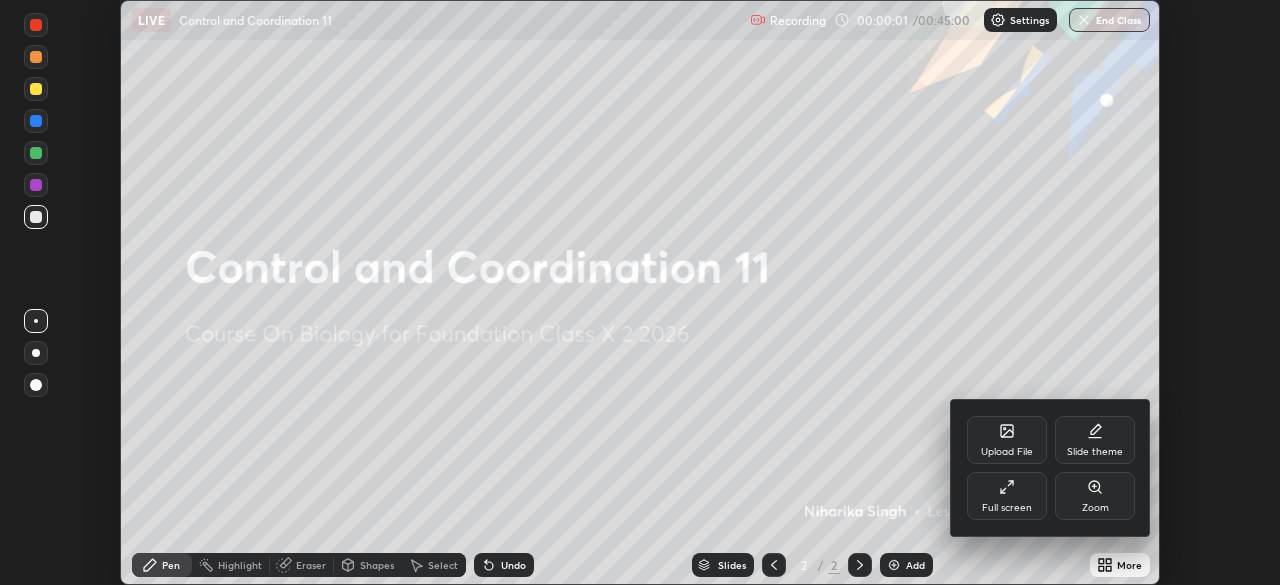 click on "Full screen" at bounding box center (1007, 496) 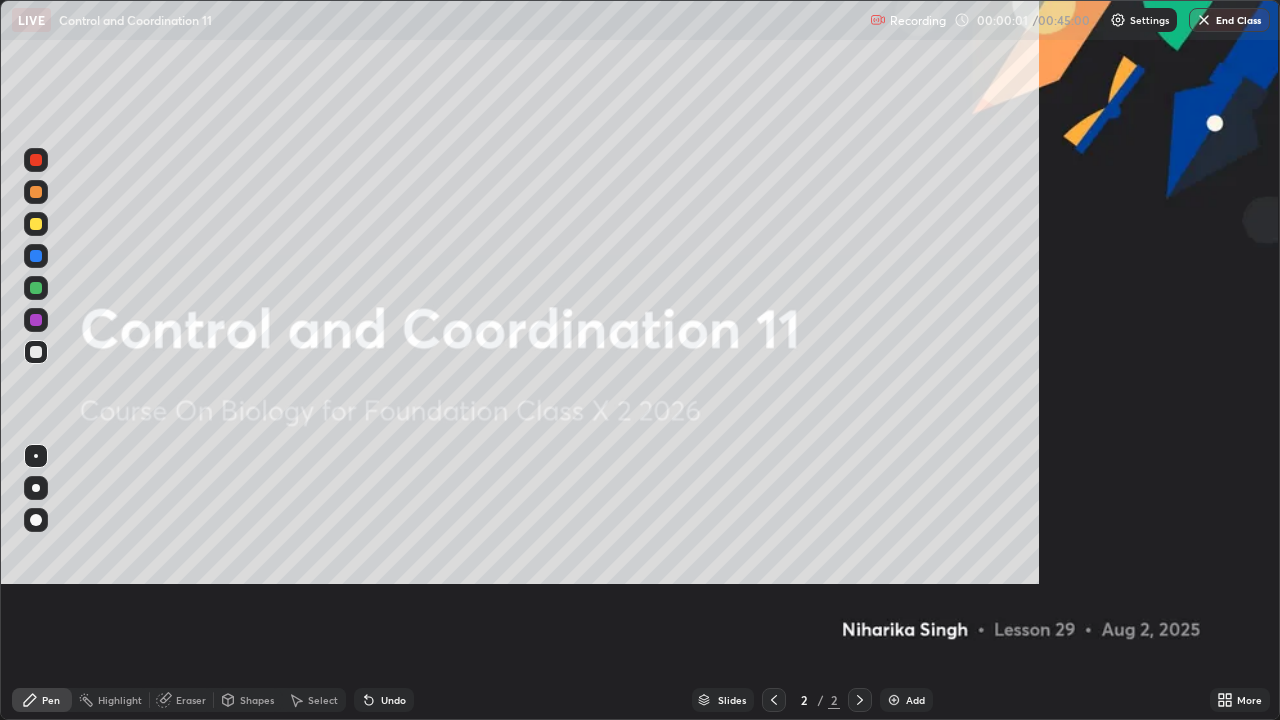 scroll, scrollTop: 99280, scrollLeft: 98720, axis: both 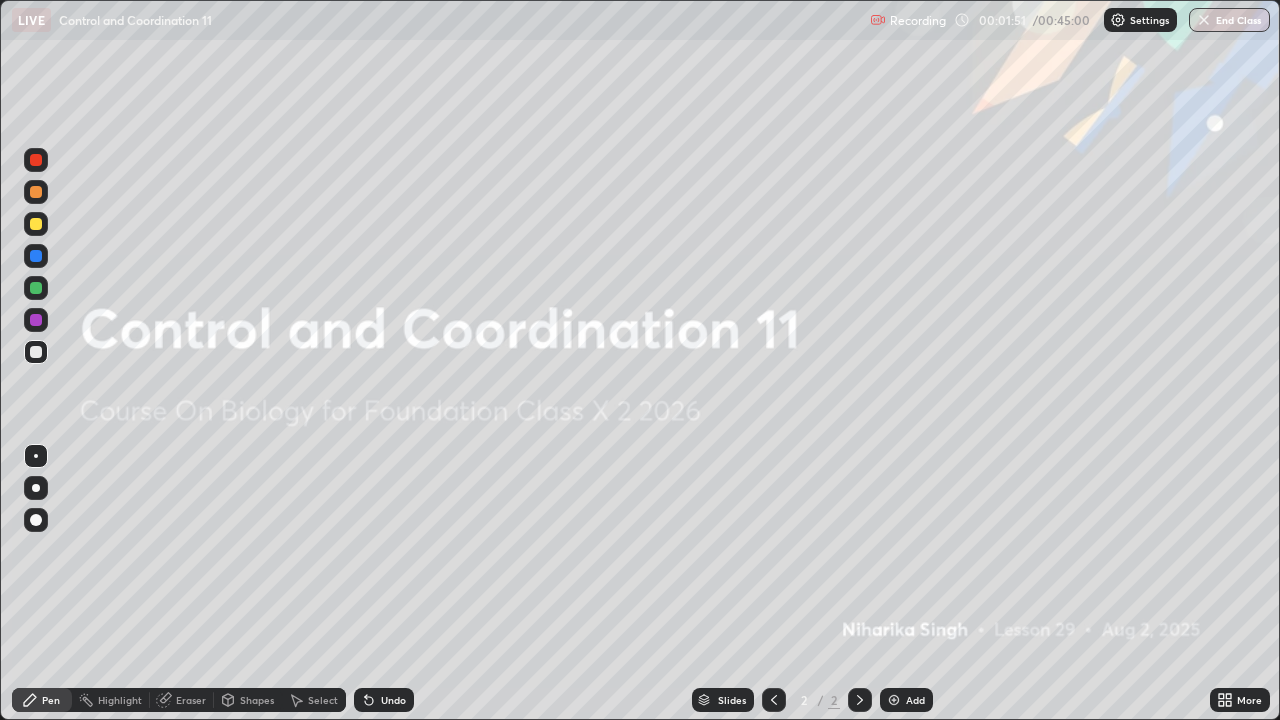 click at bounding box center (36, 224) 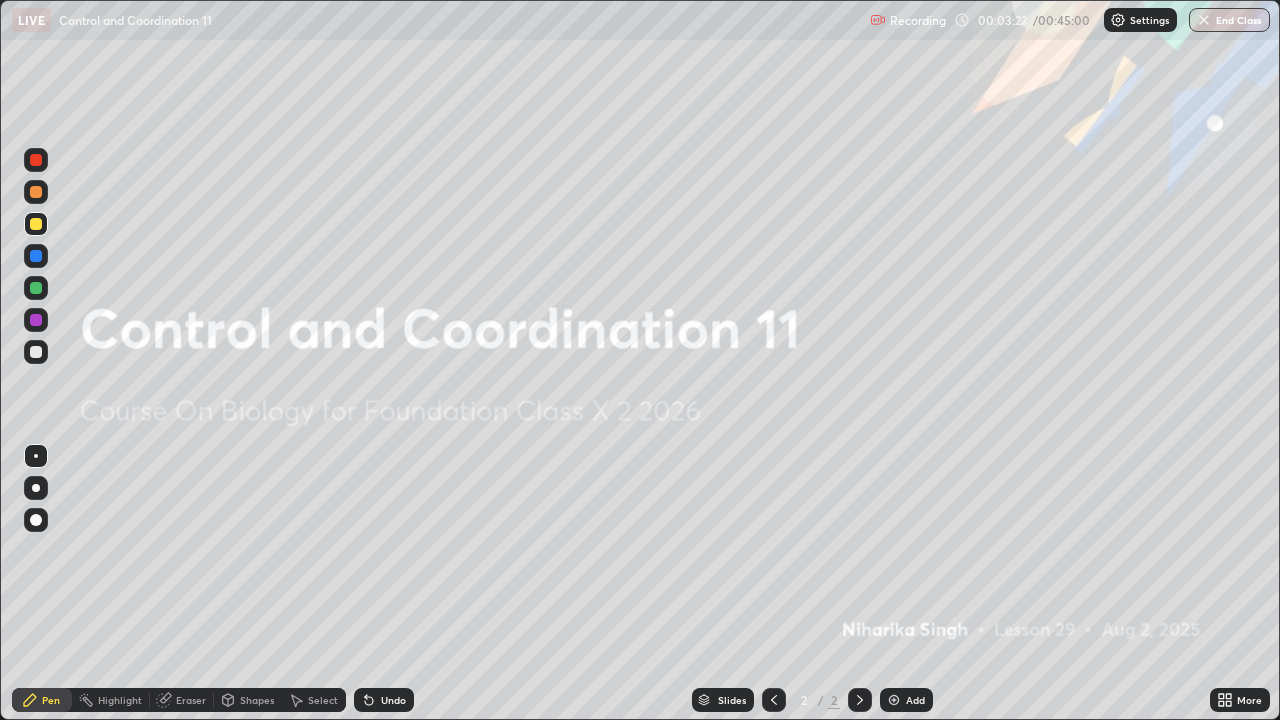 click on "Eraser" at bounding box center [191, 700] 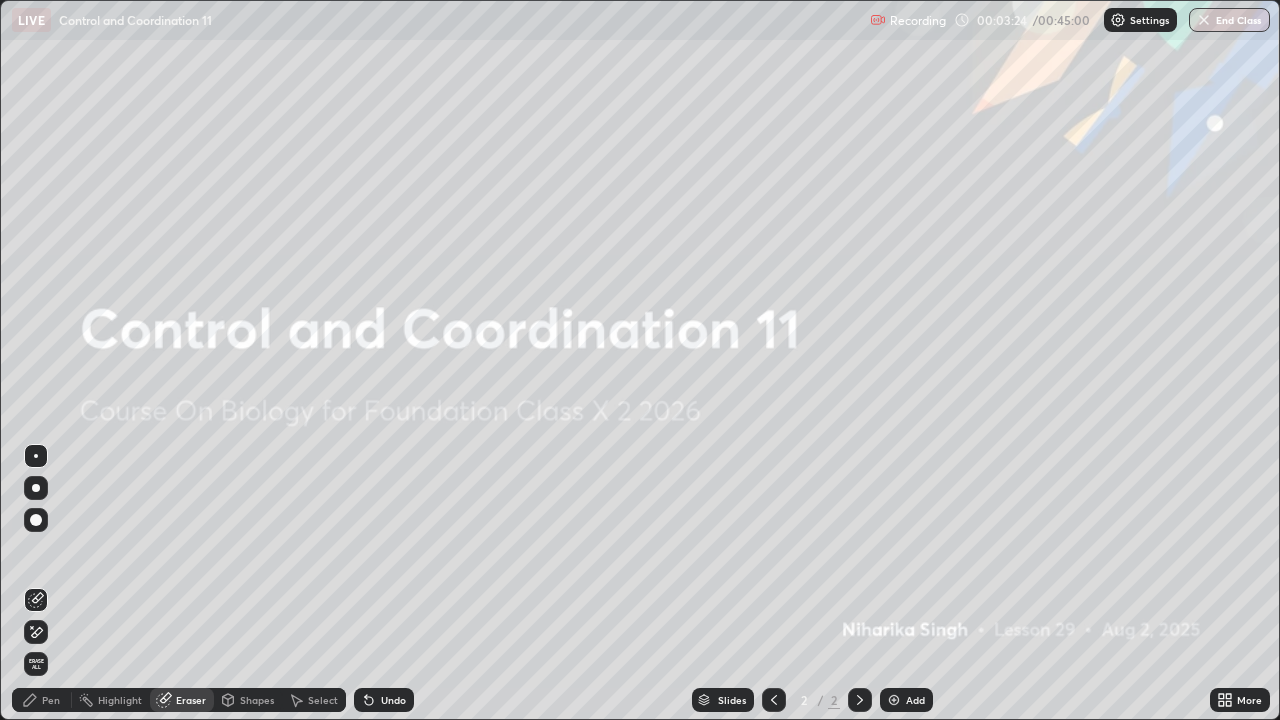 click 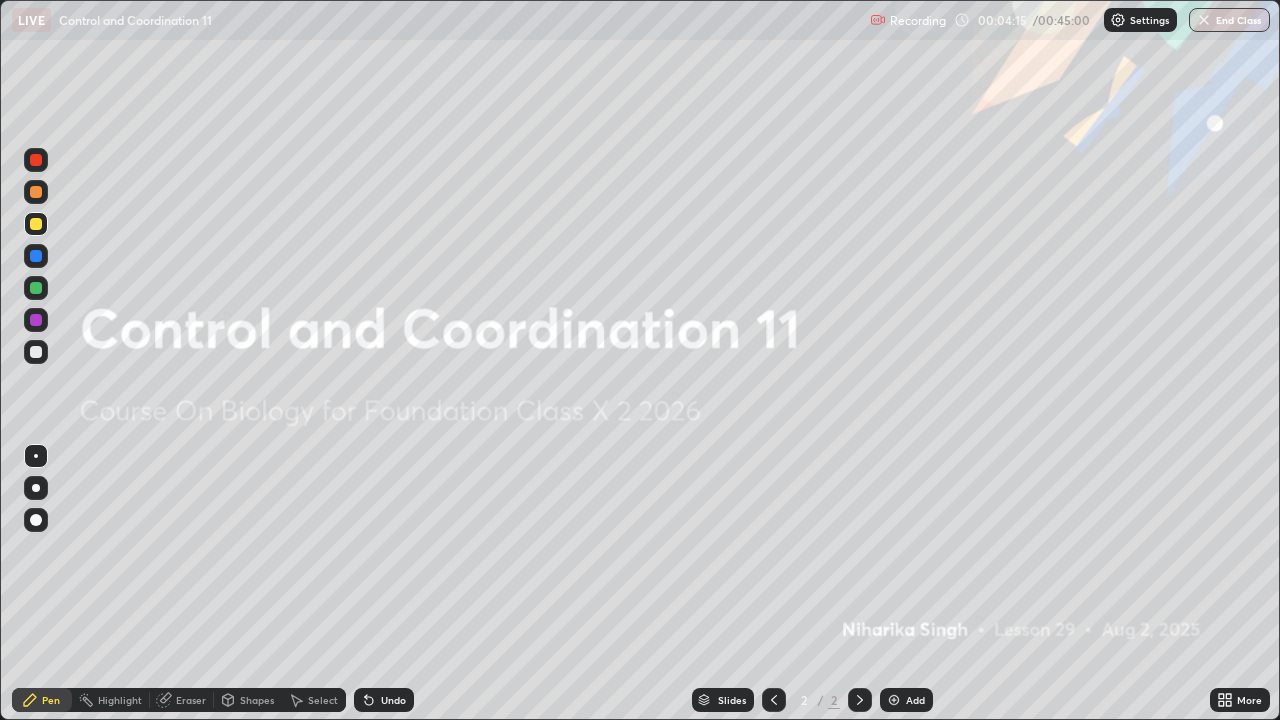 click at bounding box center [36, 352] 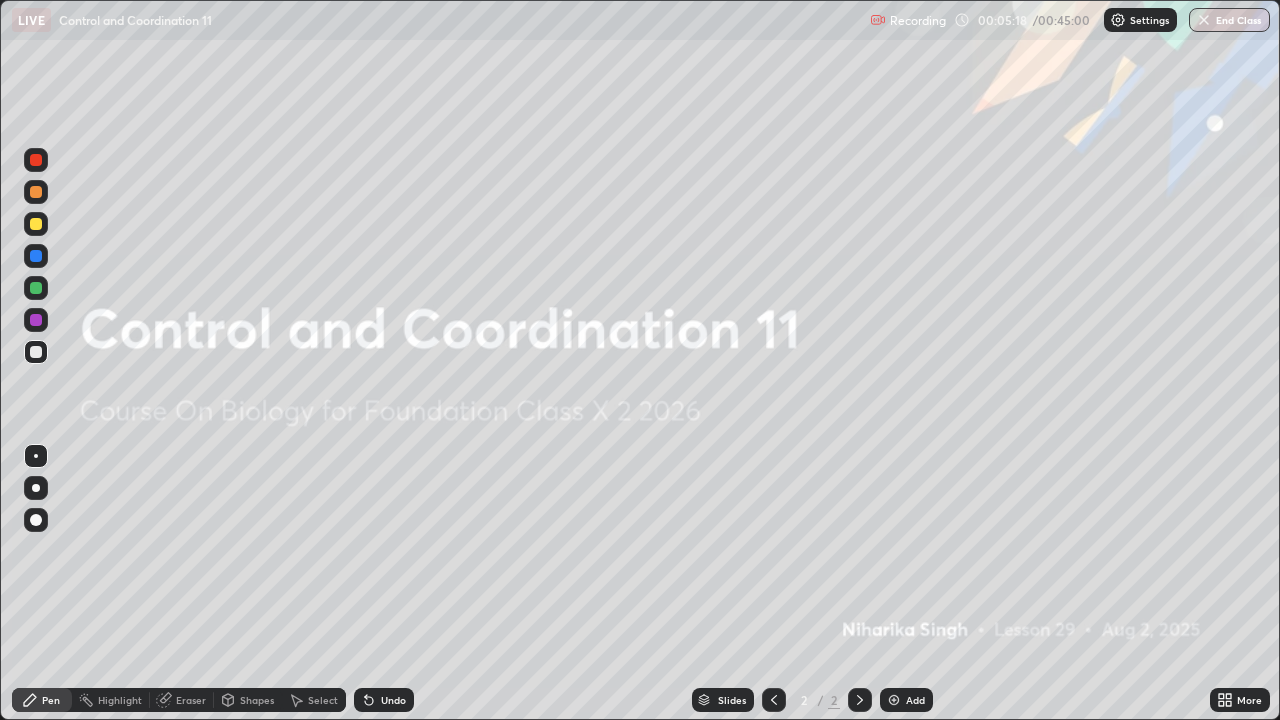 click at bounding box center (36, 224) 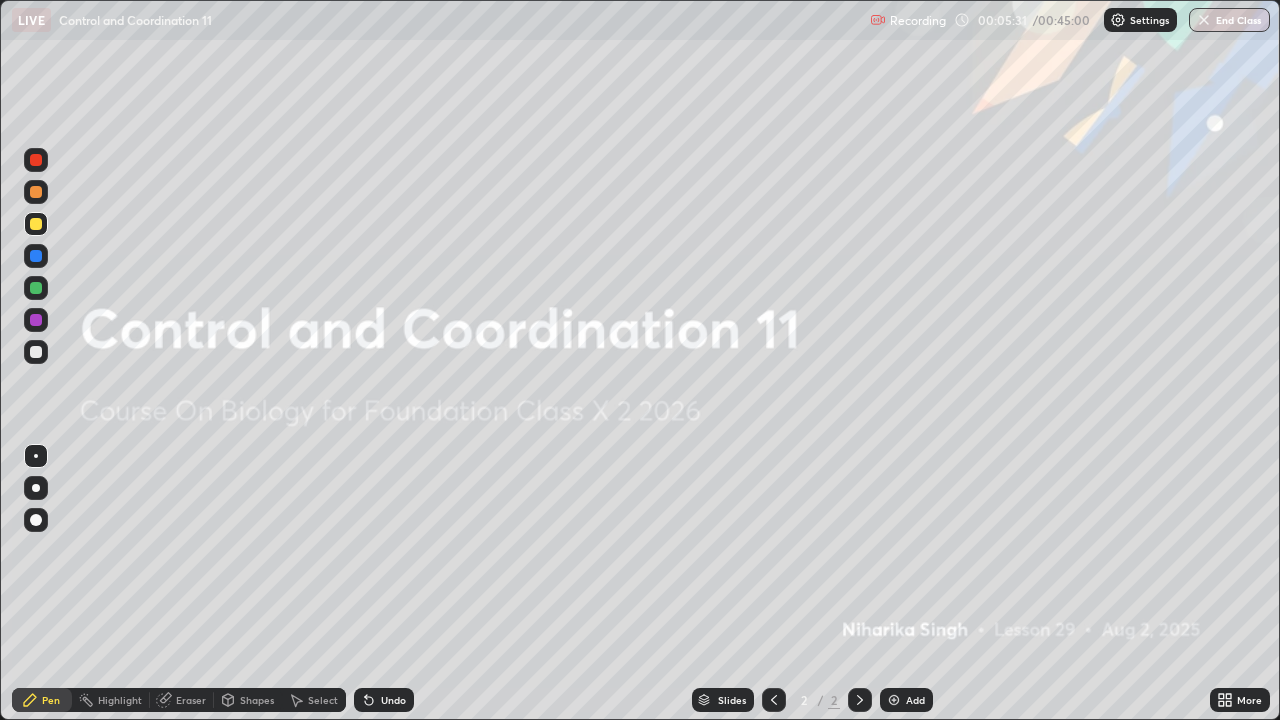 click at bounding box center [36, 288] 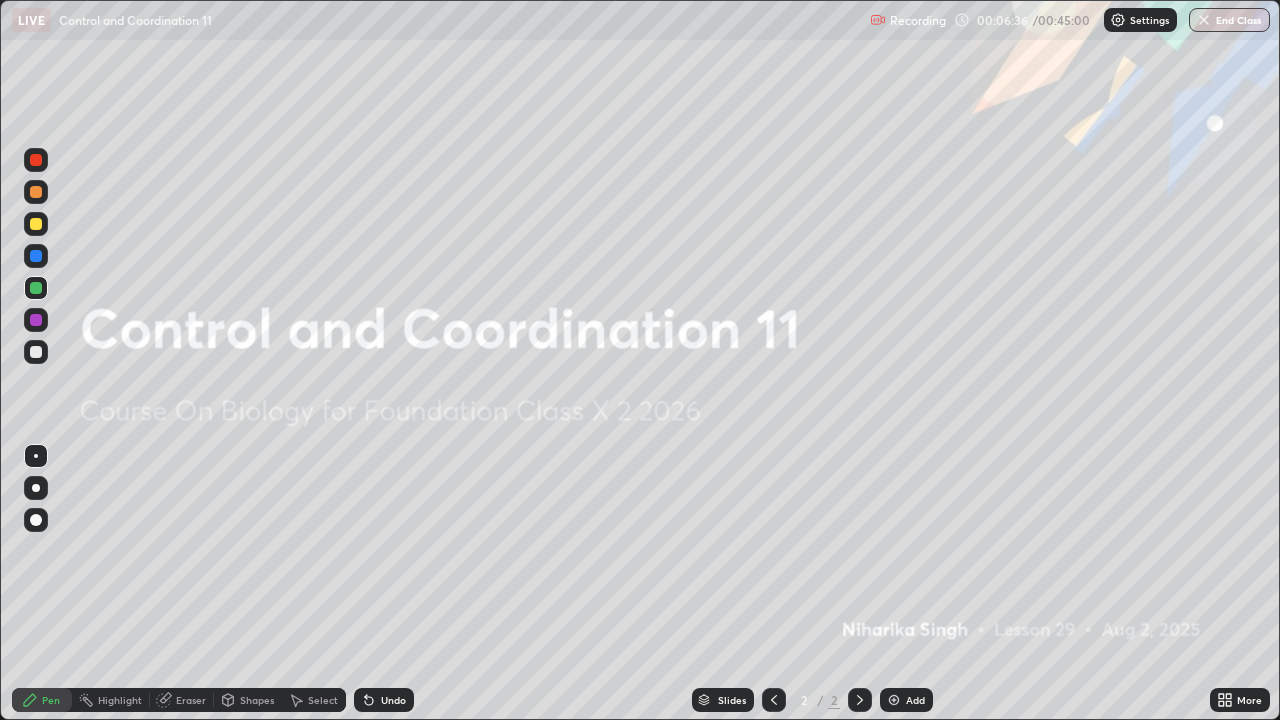 click at bounding box center (36, 320) 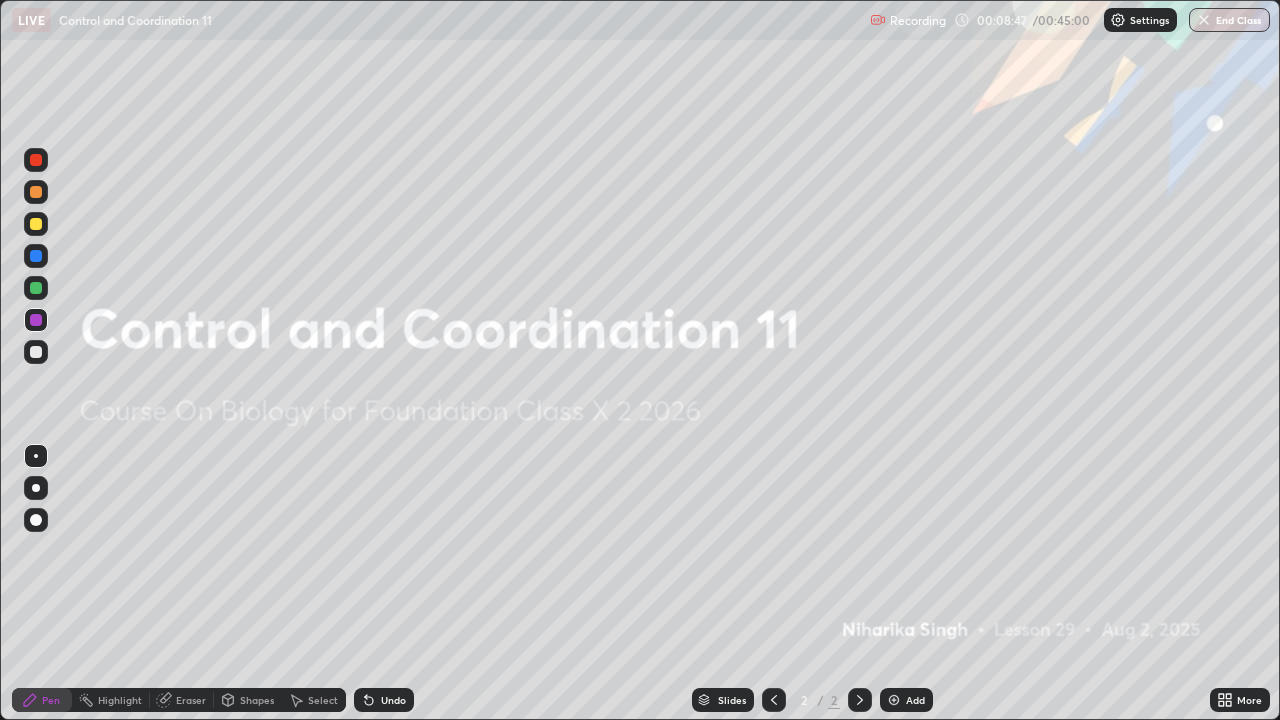 click at bounding box center (36, 192) 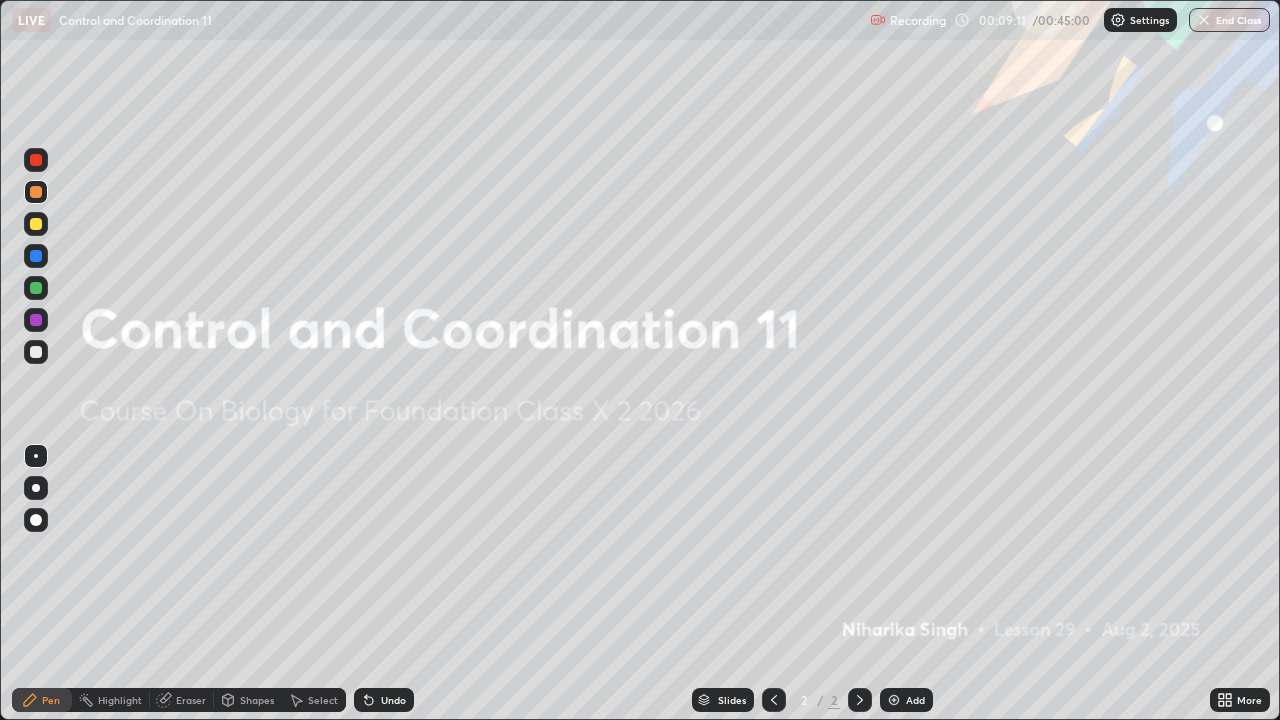 click on "Add" at bounding box center [915, 700] 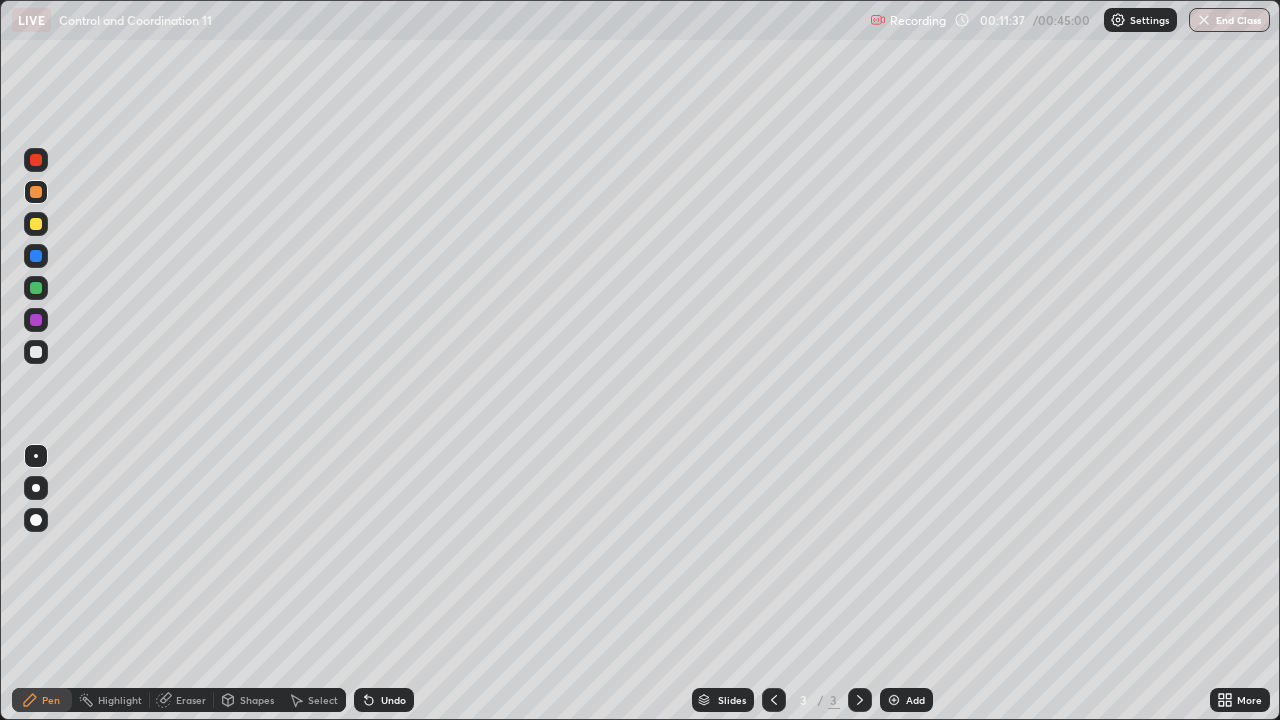 click at bounding box center [36, 352] 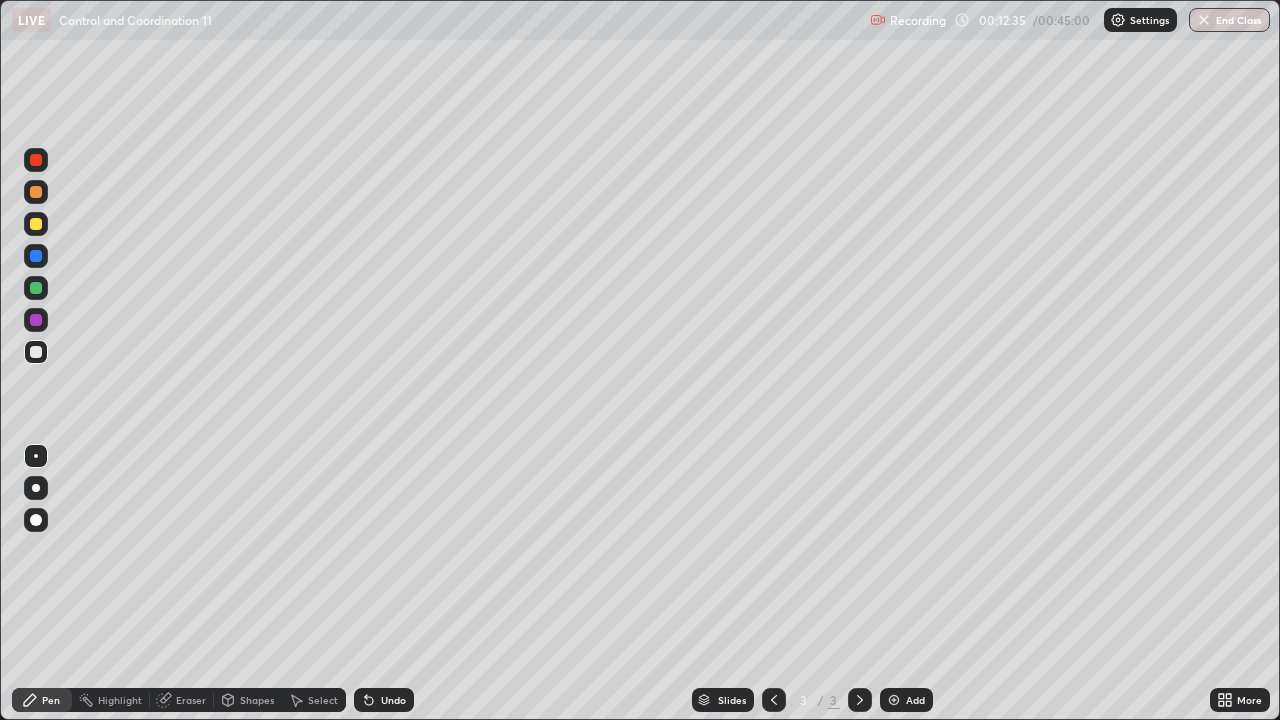 click at bounding box center [36, 224] 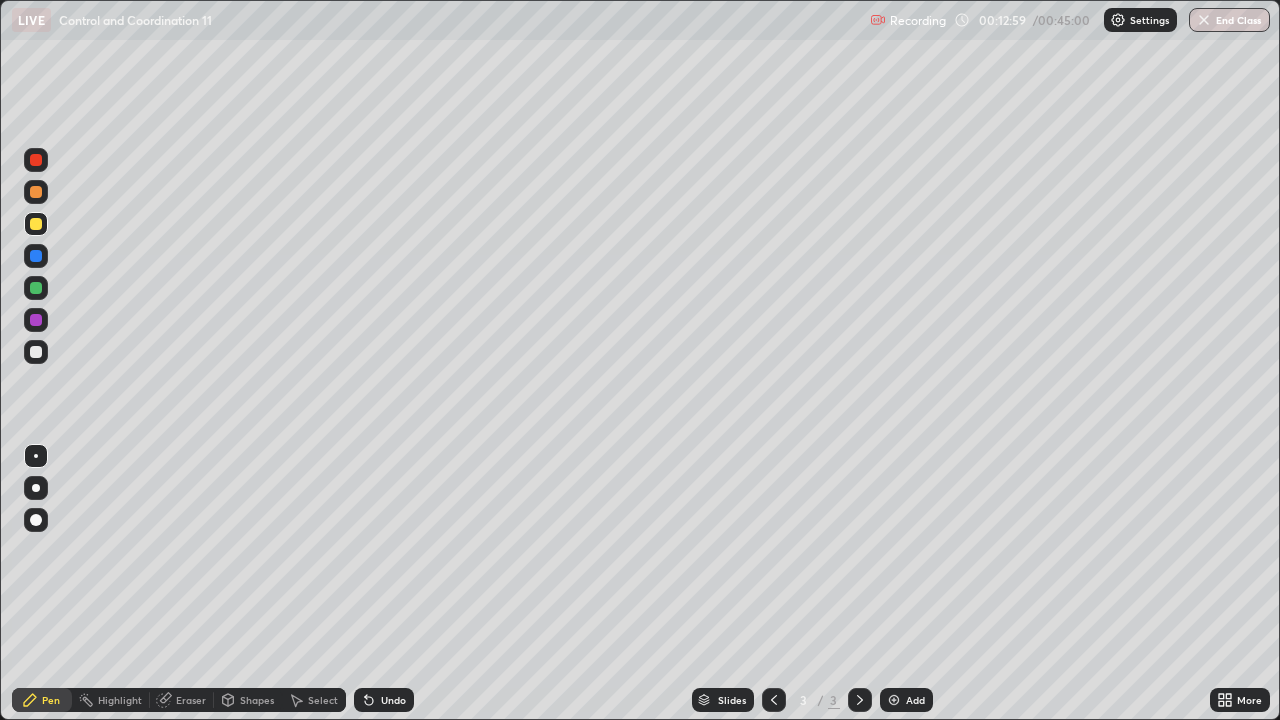 click at bounding box center [36, 352] 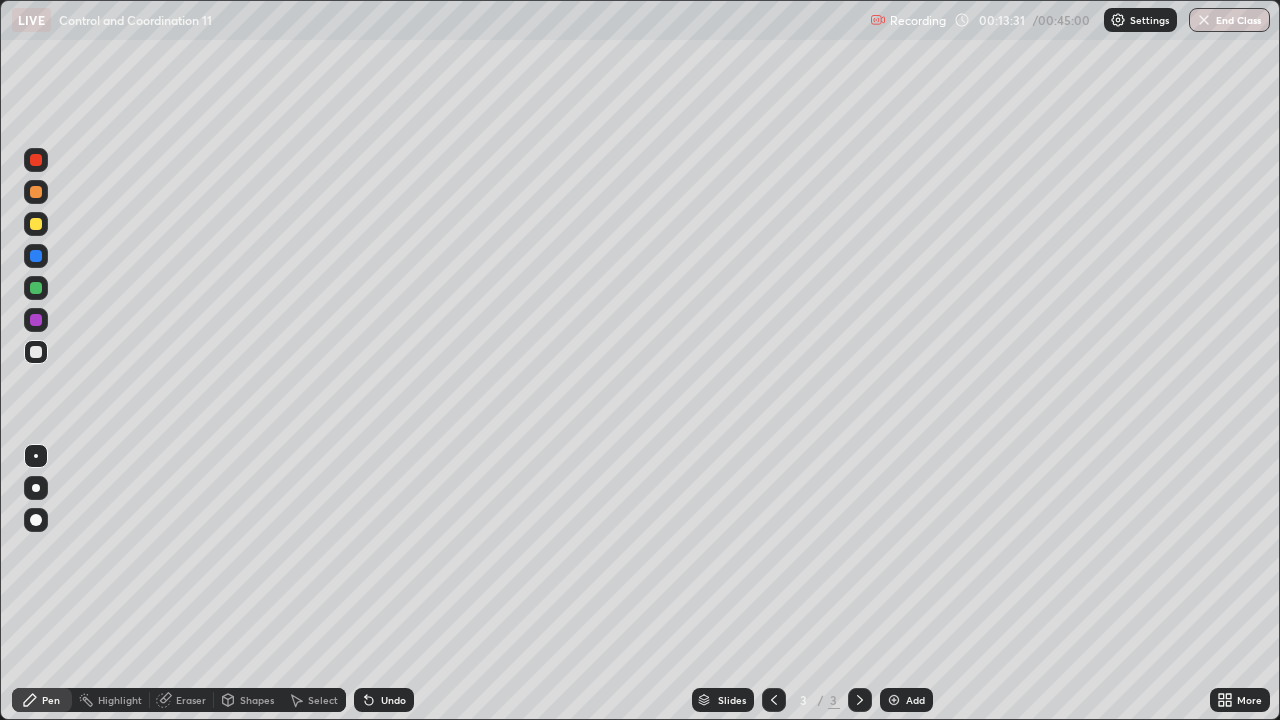 click at bounding box center [36, 224] 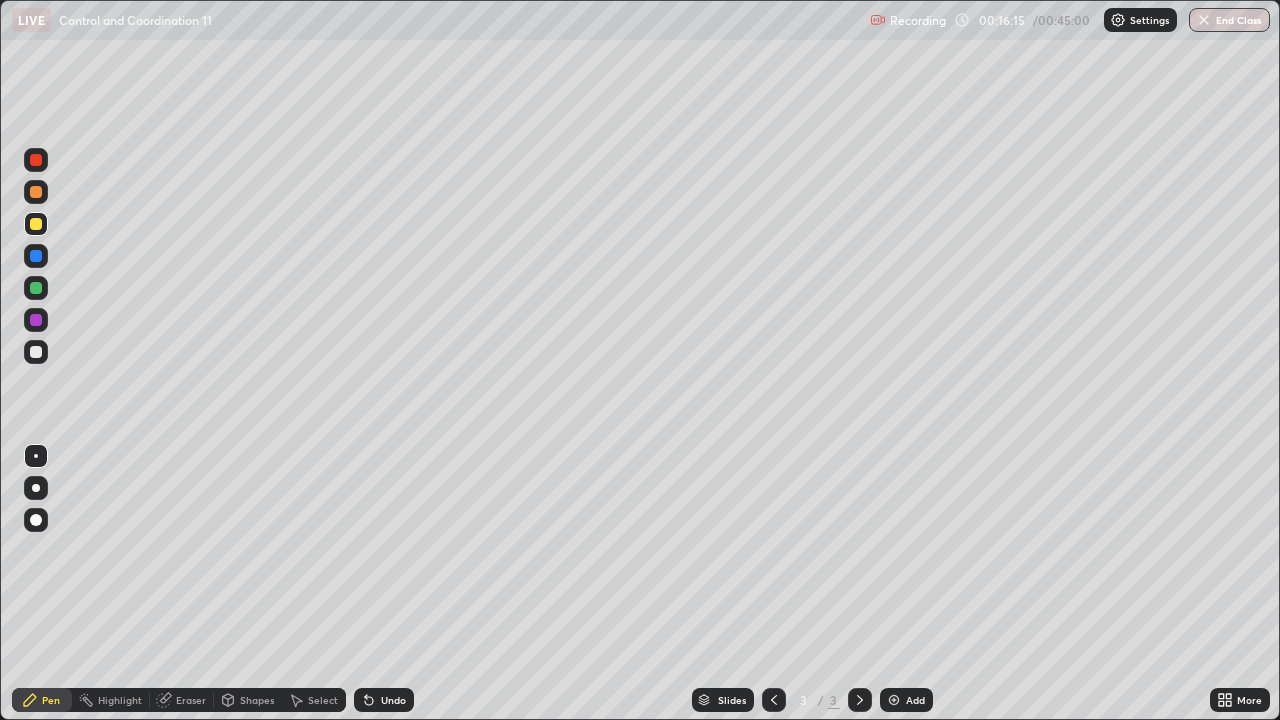 click on "Add" at bounding box center (915, 700) 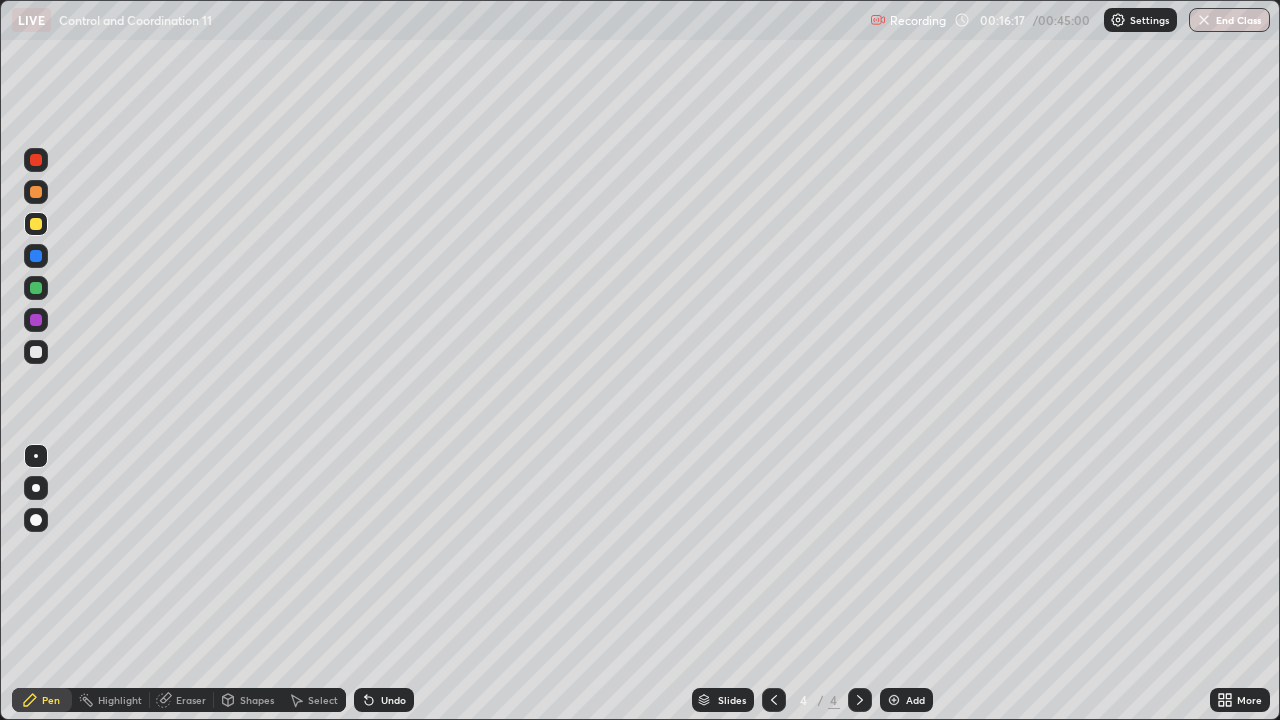 click at bounding box center (36, 352) 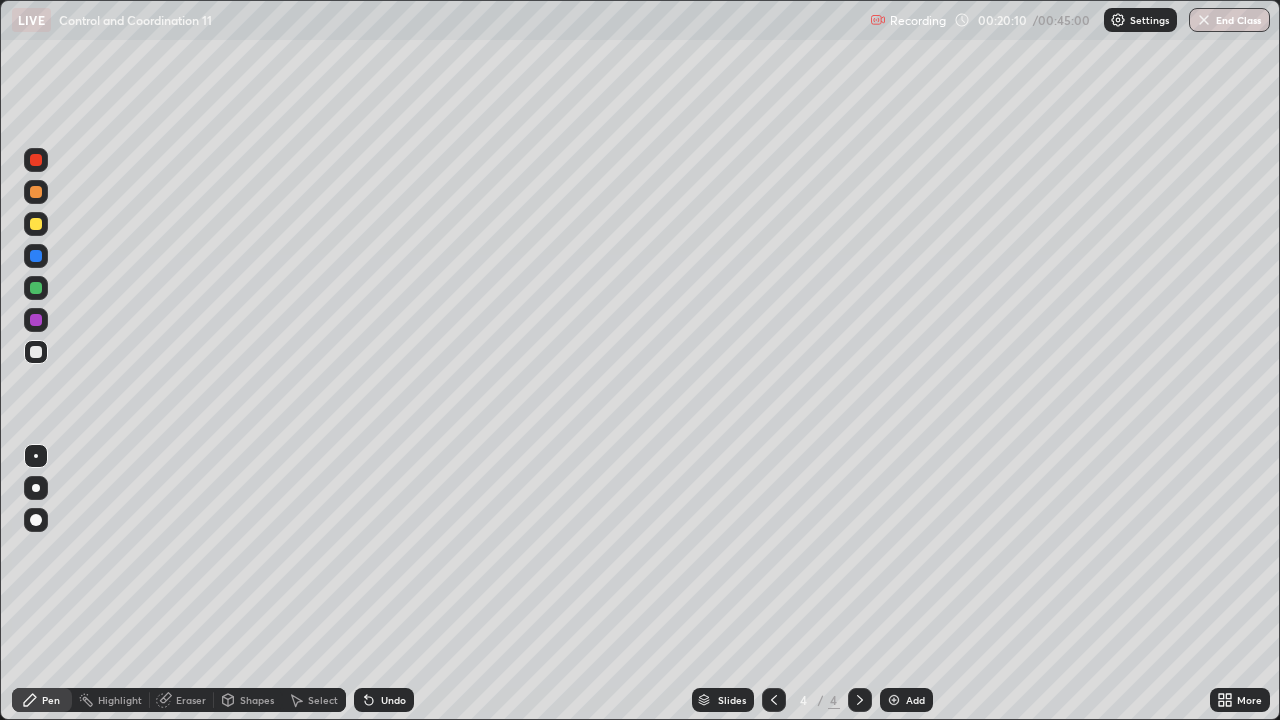 click at bounding box center [36, 224] 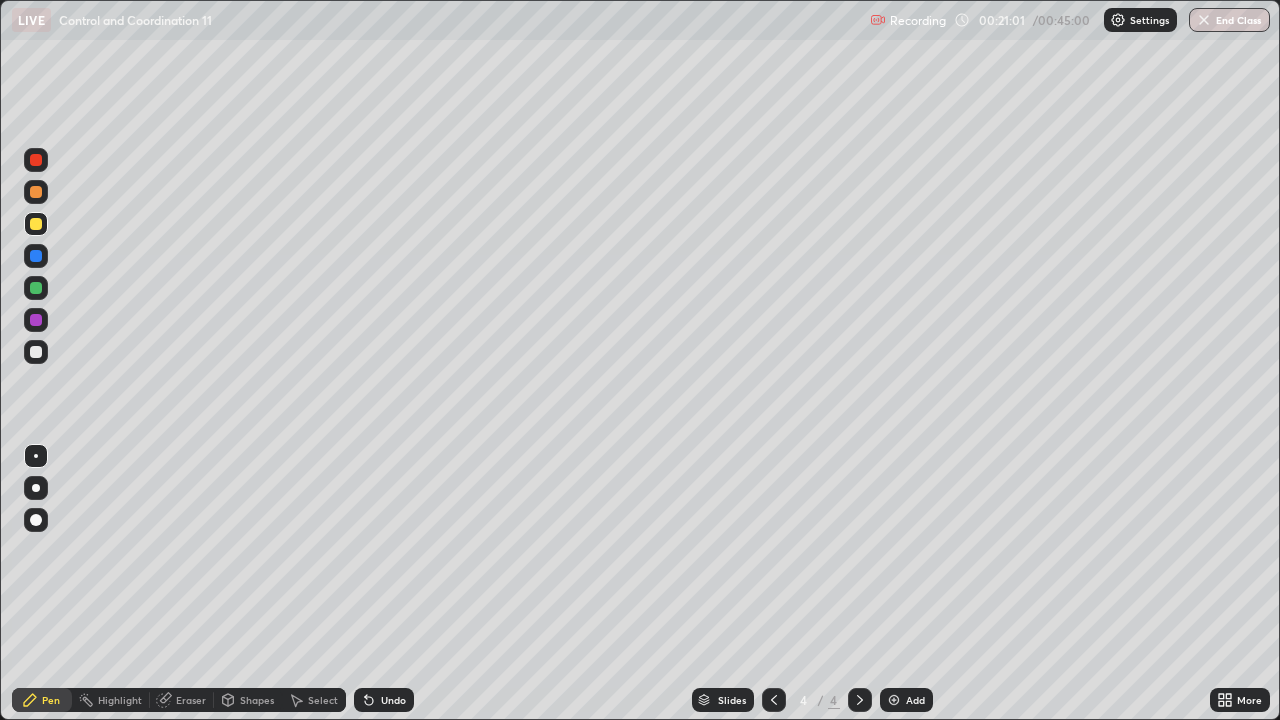 click on "Eraser" at bounding box center [182, 700] 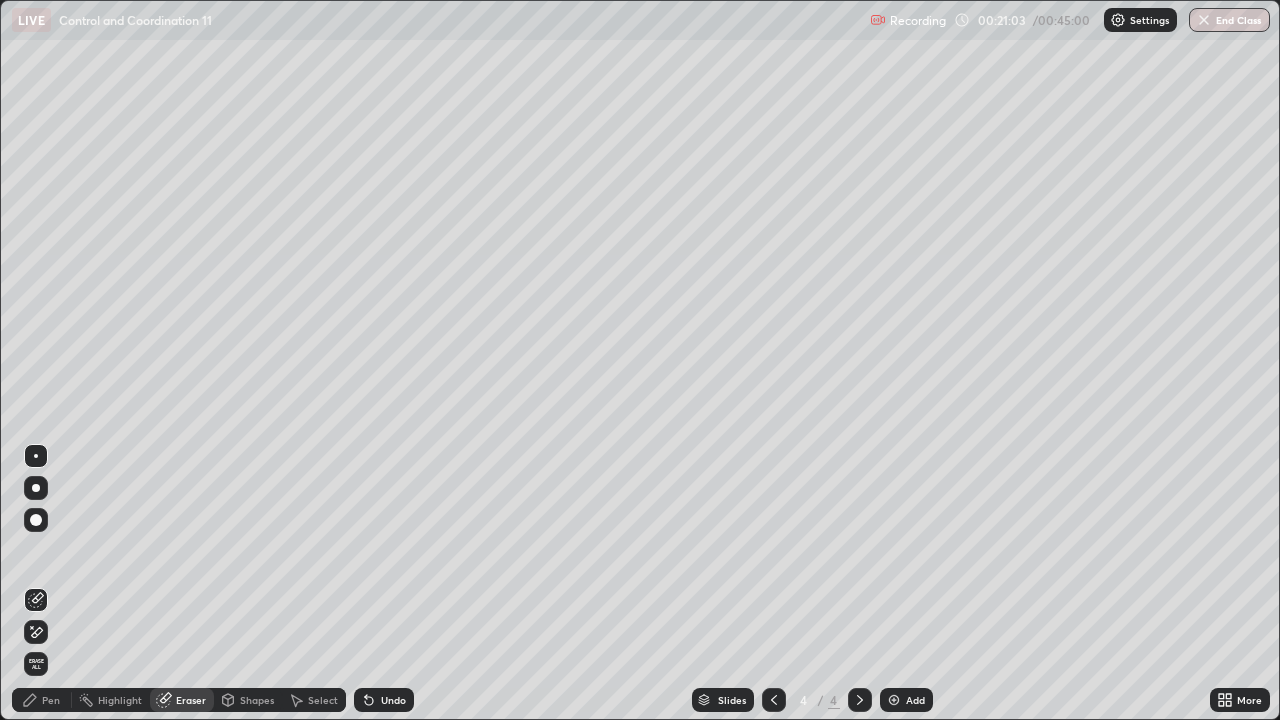 click on "Pen" at bounding box center [42, 700] 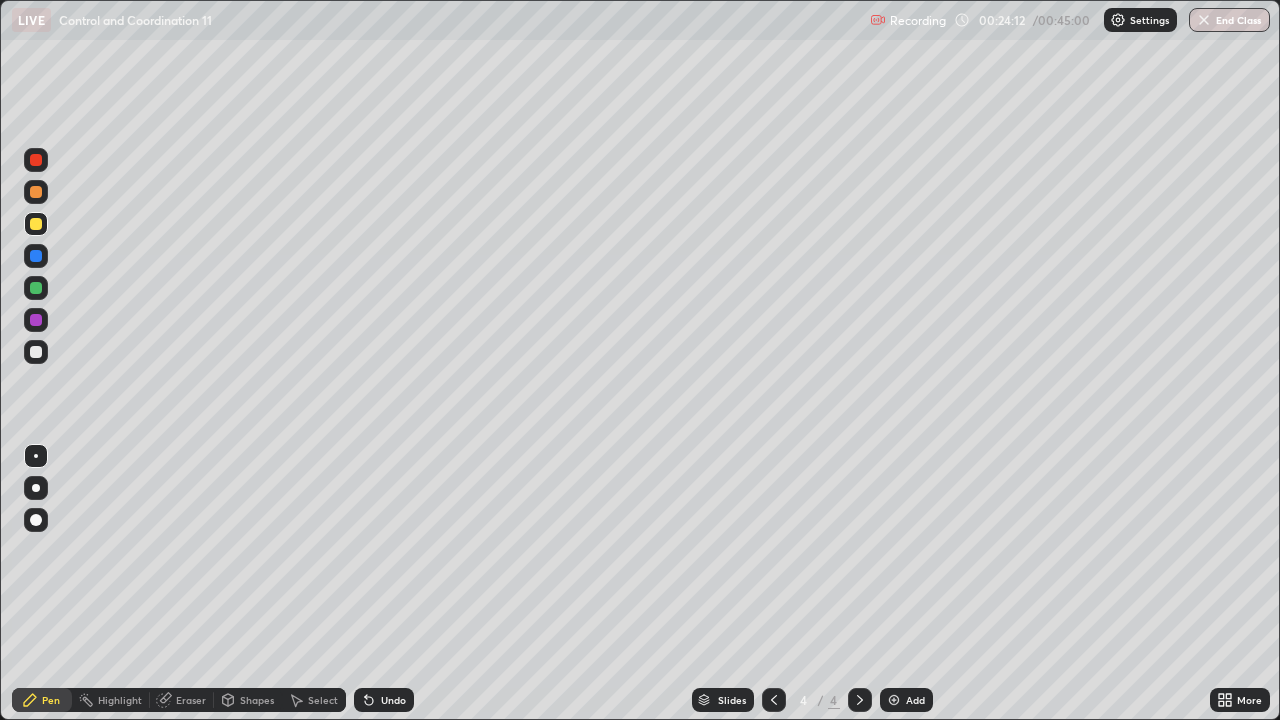 click at bounding box center [36, 288] 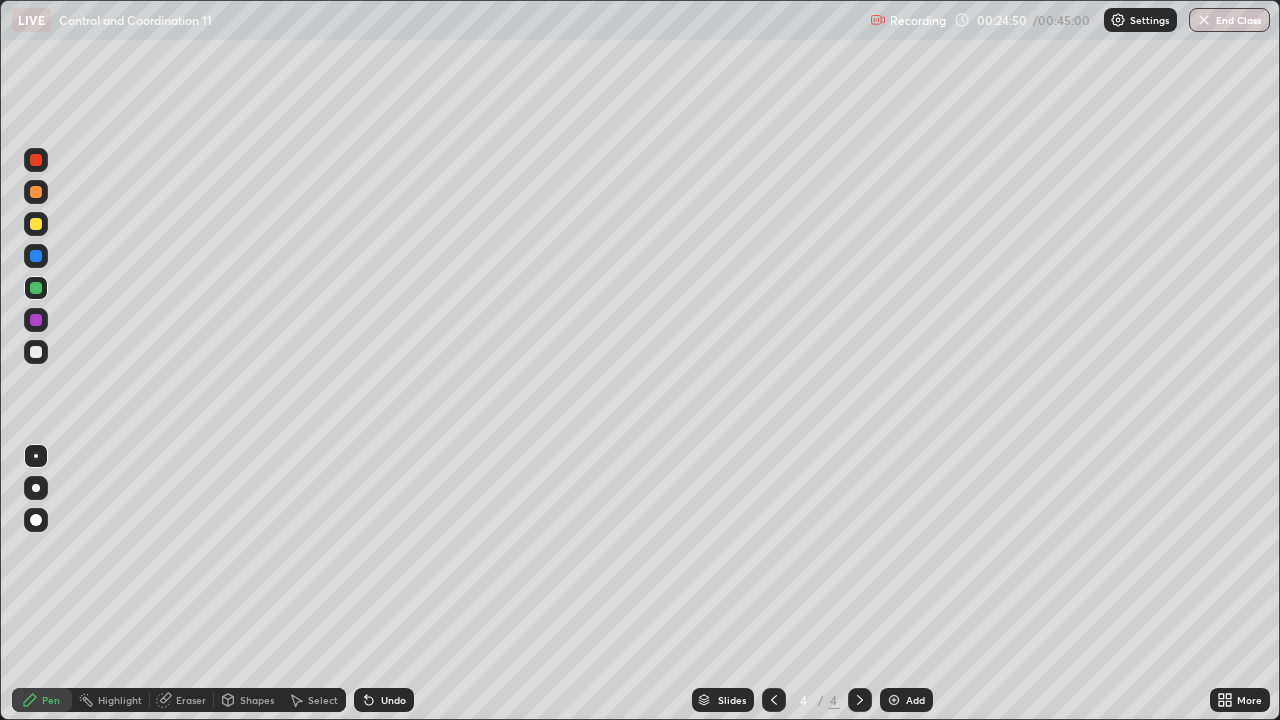 click at bounding box center (36, 320) 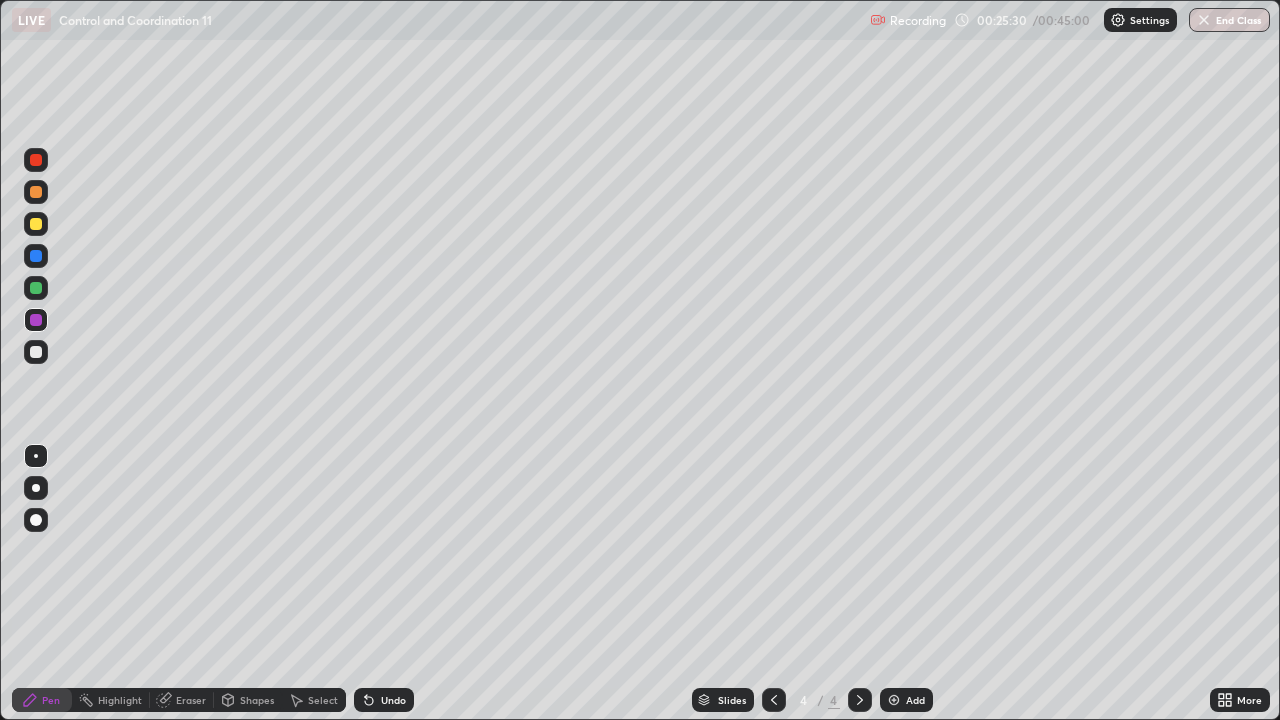 click on "Eraser" at bounding box center (191, 700) 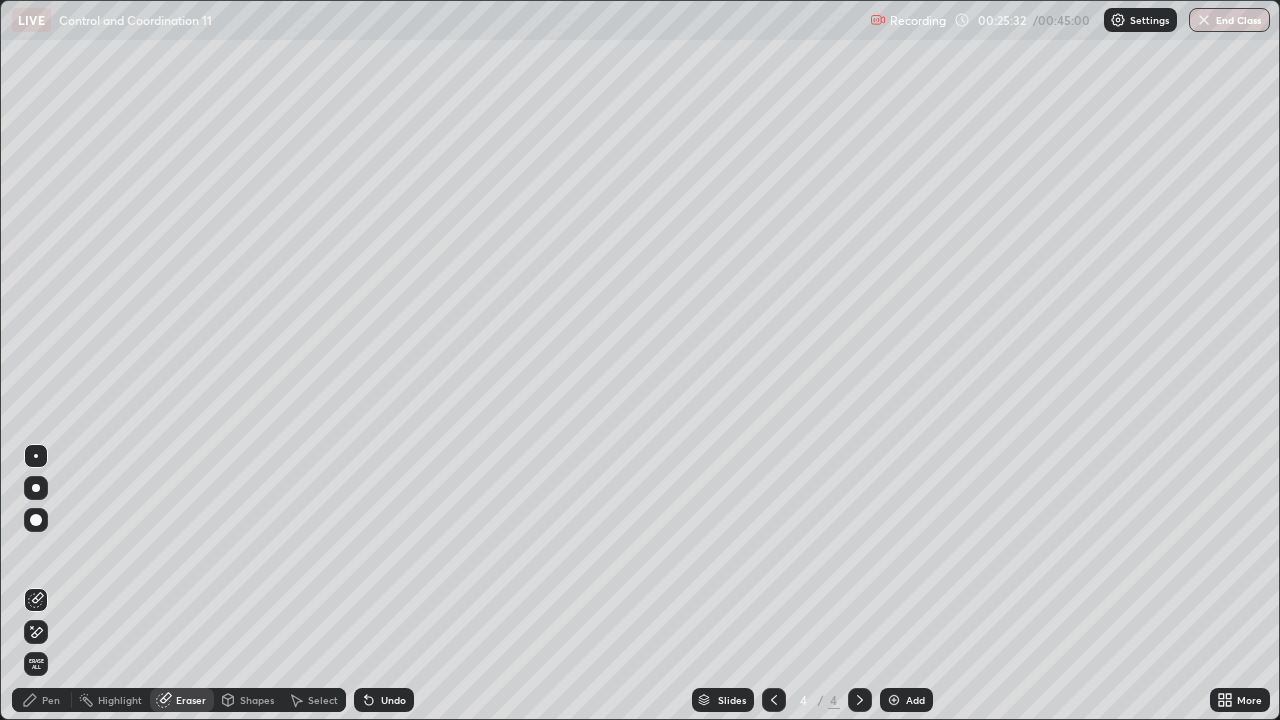click on "Pen" at bounding box center [51, 700] 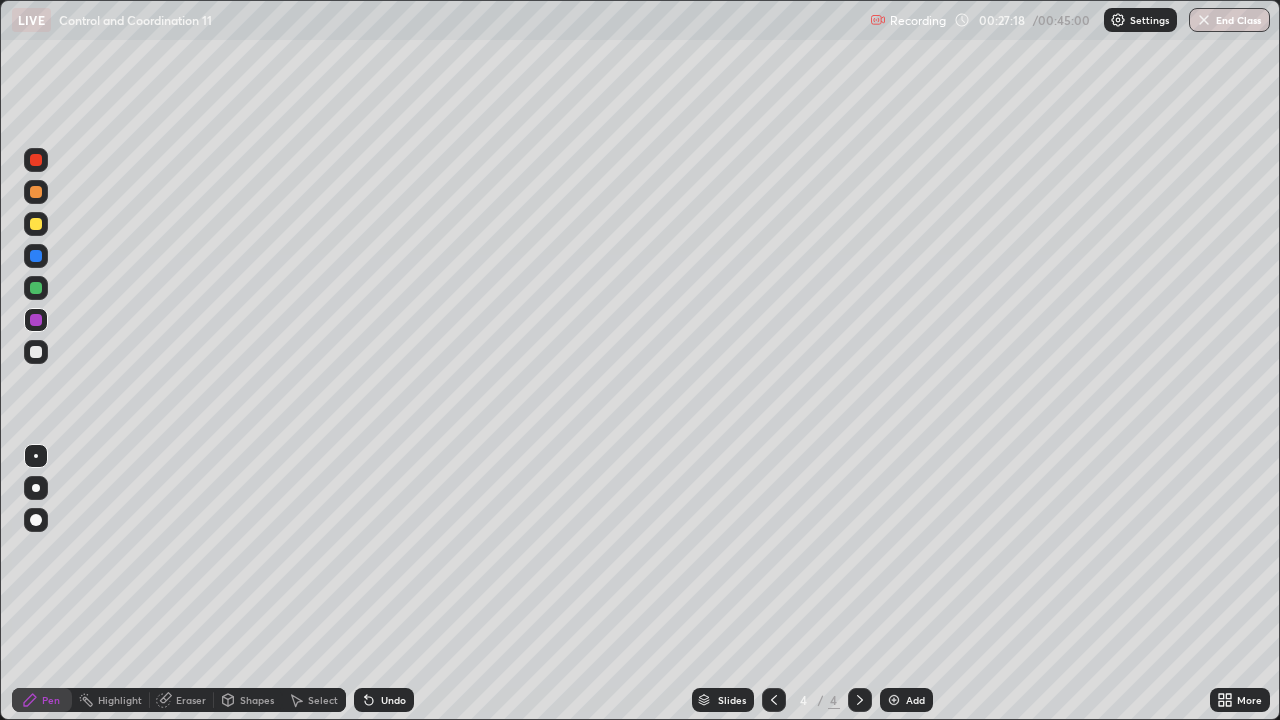 click at bounding box center (36, 224) 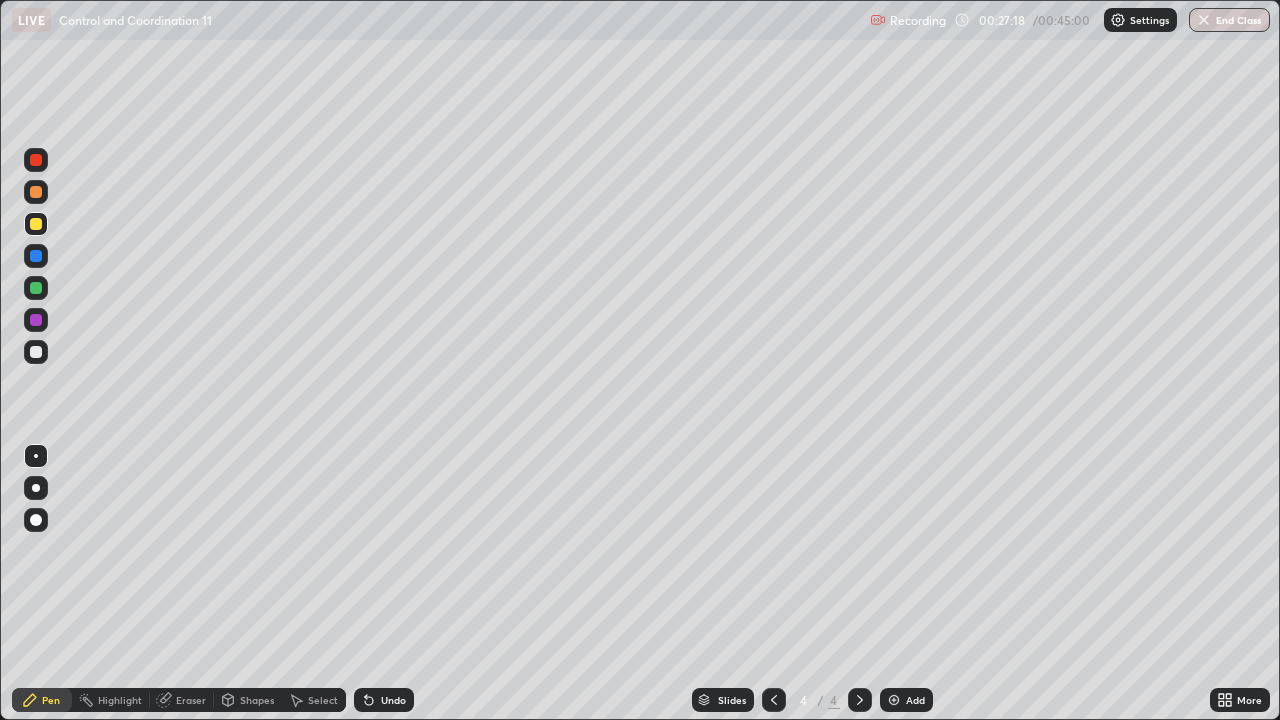click at bounding box center (36, 288) 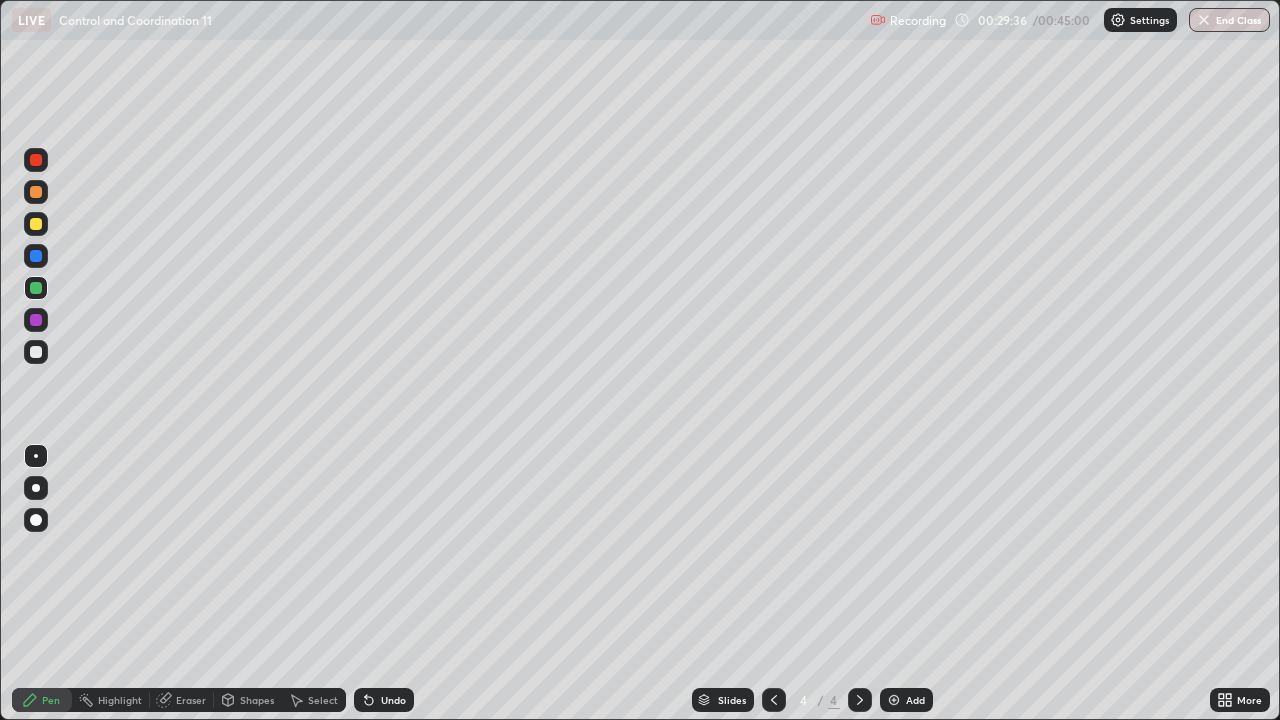 click on "Eraser" at bounding box center [191, 700] 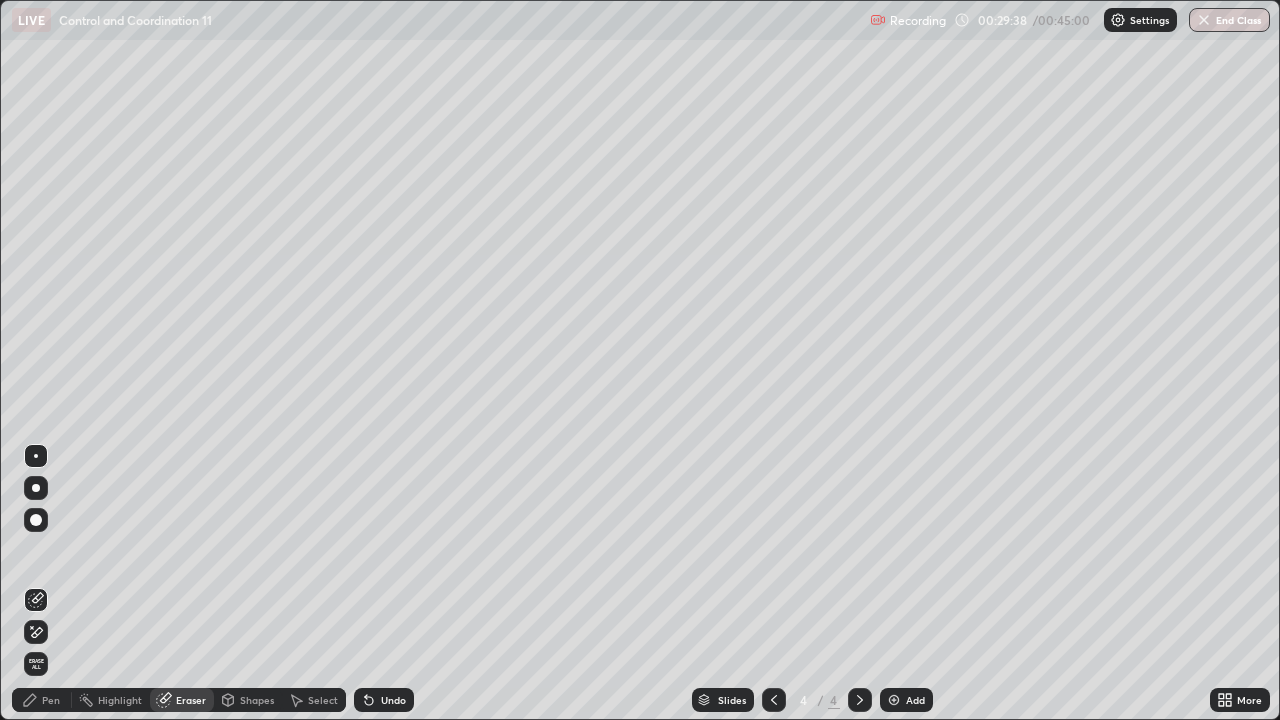 click on "Pen" at bounding box center (42, 700) 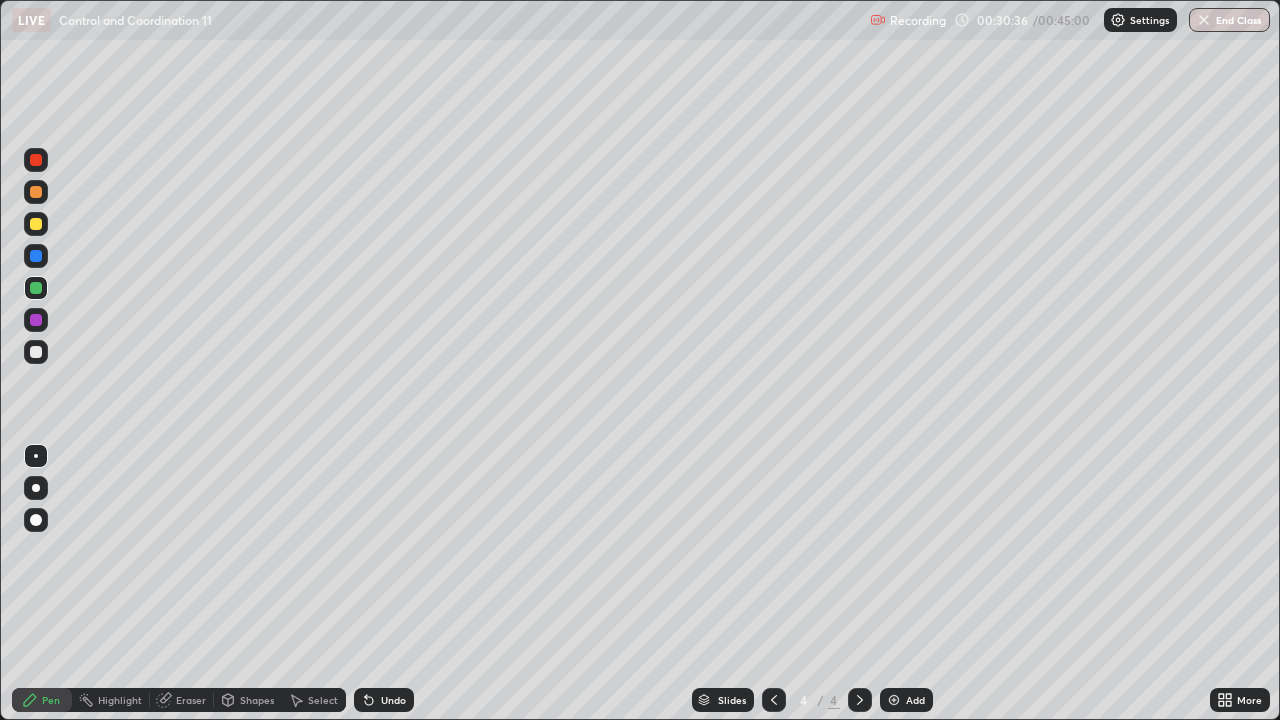 click on "Add" at bounding box center (915, 700) 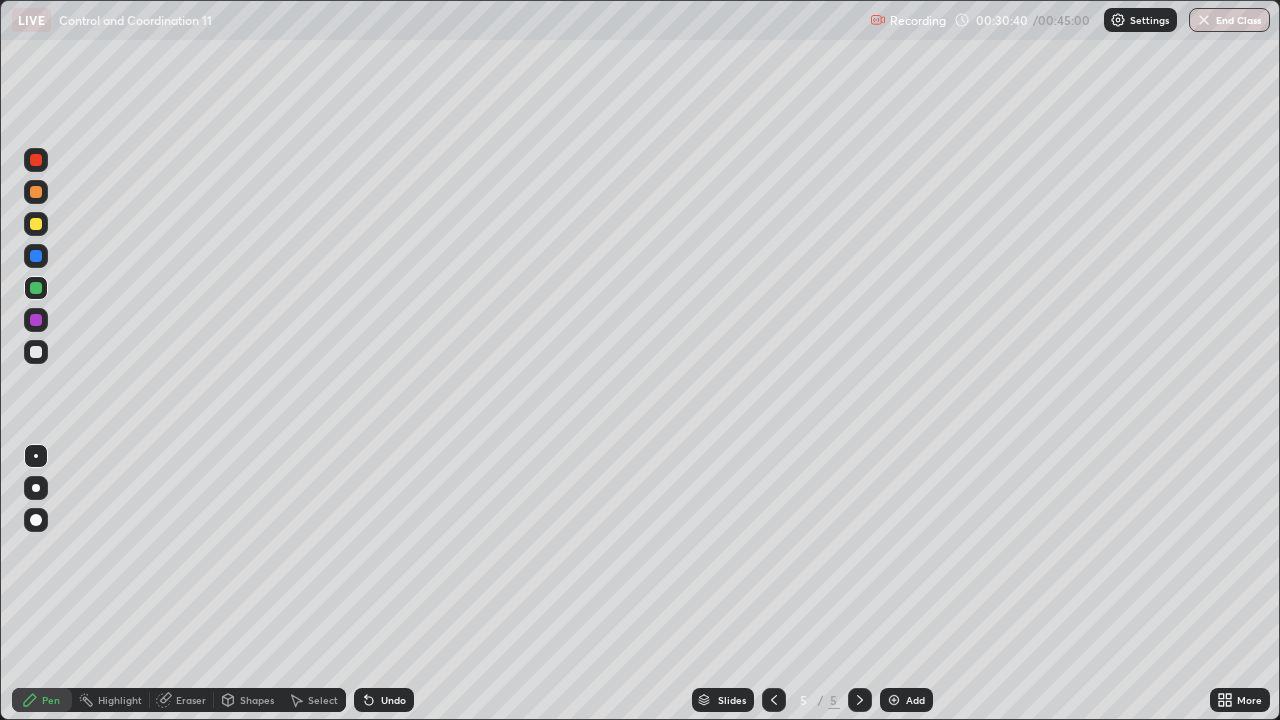 click at bounding box center [36, 352] 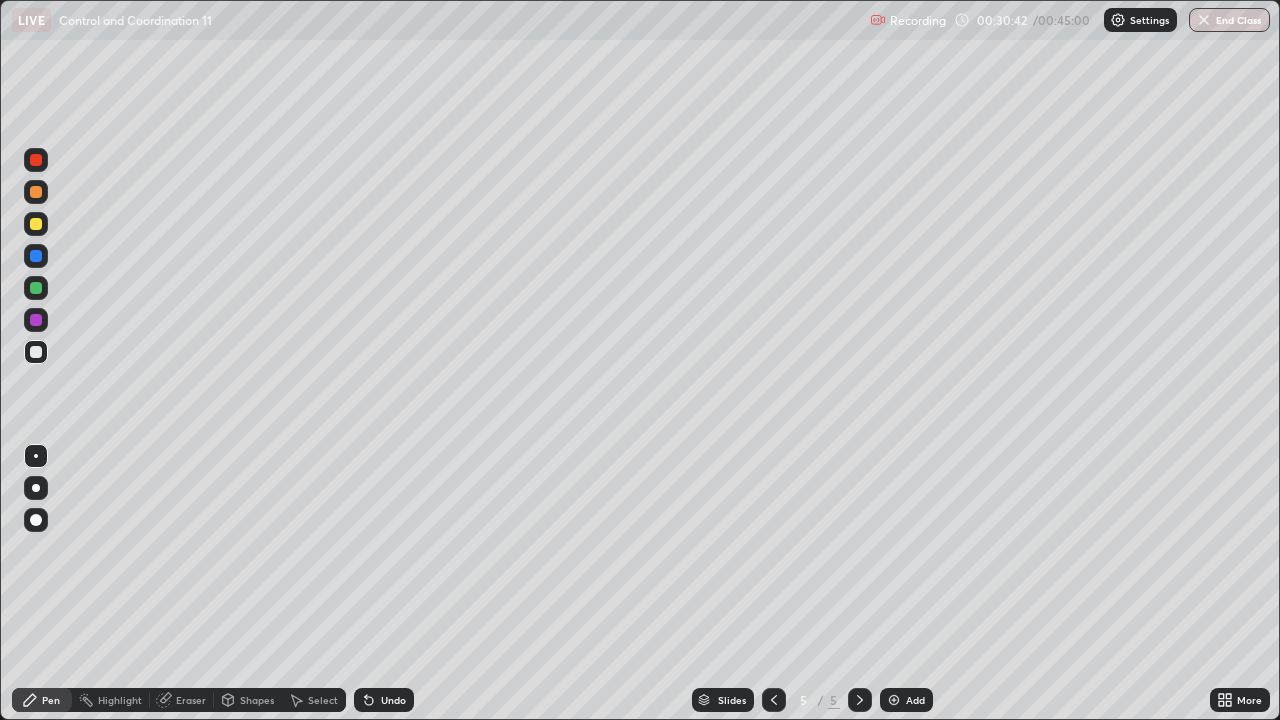 click on "Eraser" at bounding box center (191, 700) 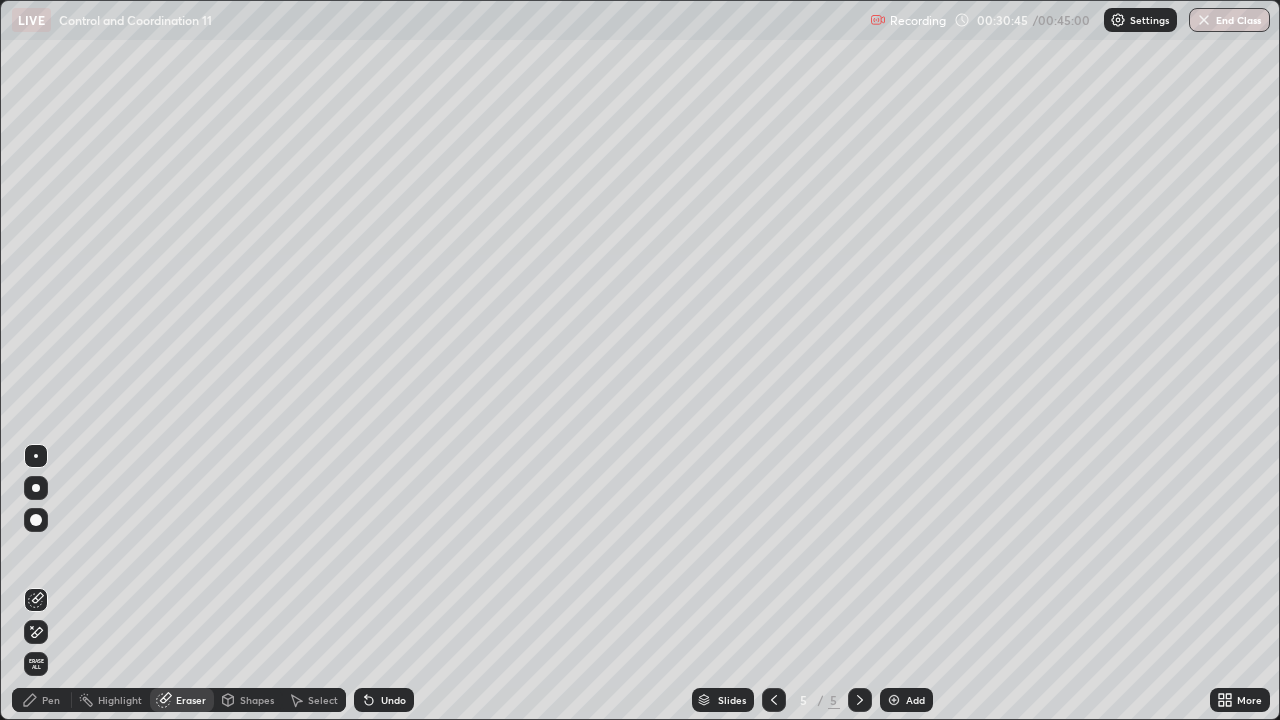 click on "Pen" at bounding box center [42, 700] 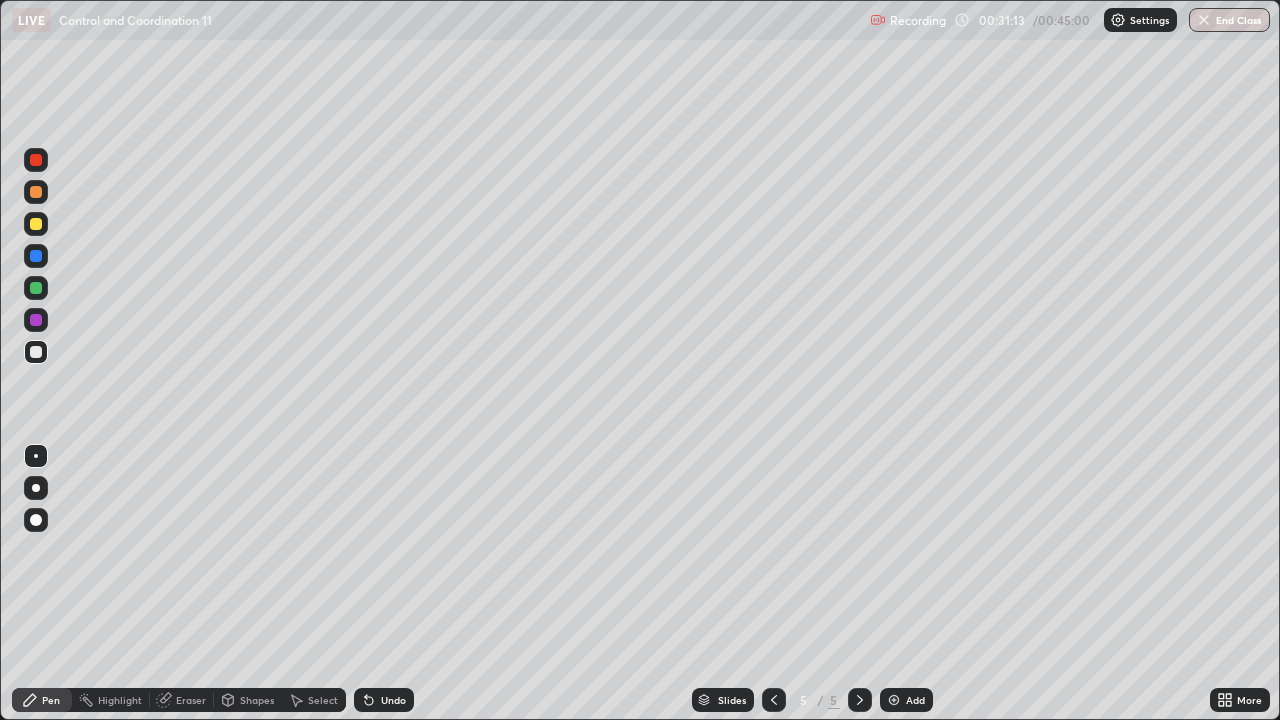 click at bounding box center [36, 288] 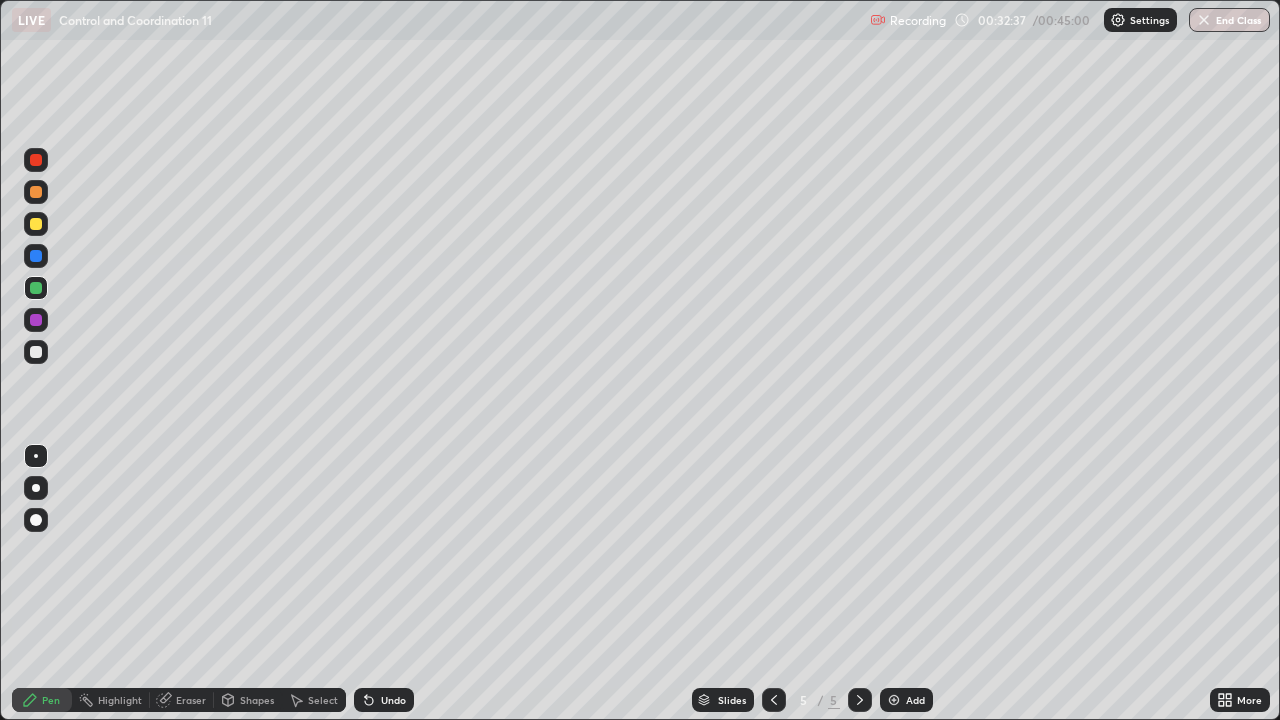 click on "Eraser" at bounding box center [191, 700] 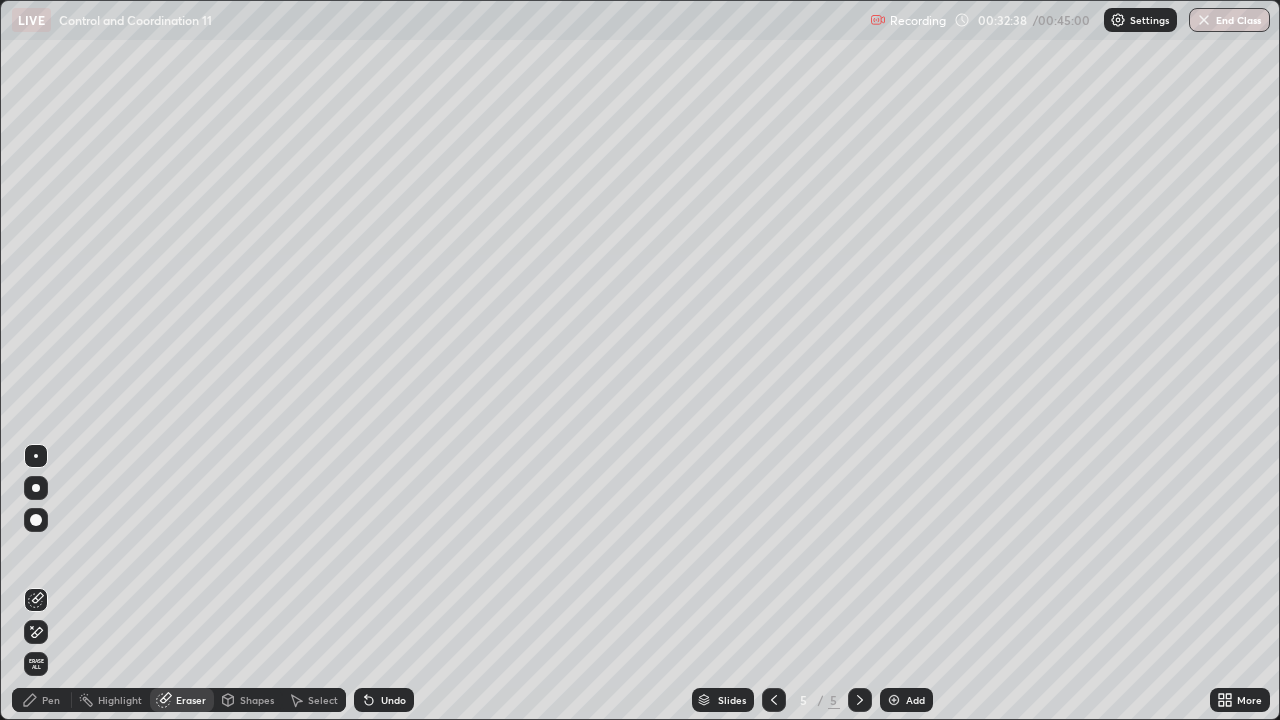 click on "Erase all" at bounding box center [36, 664] 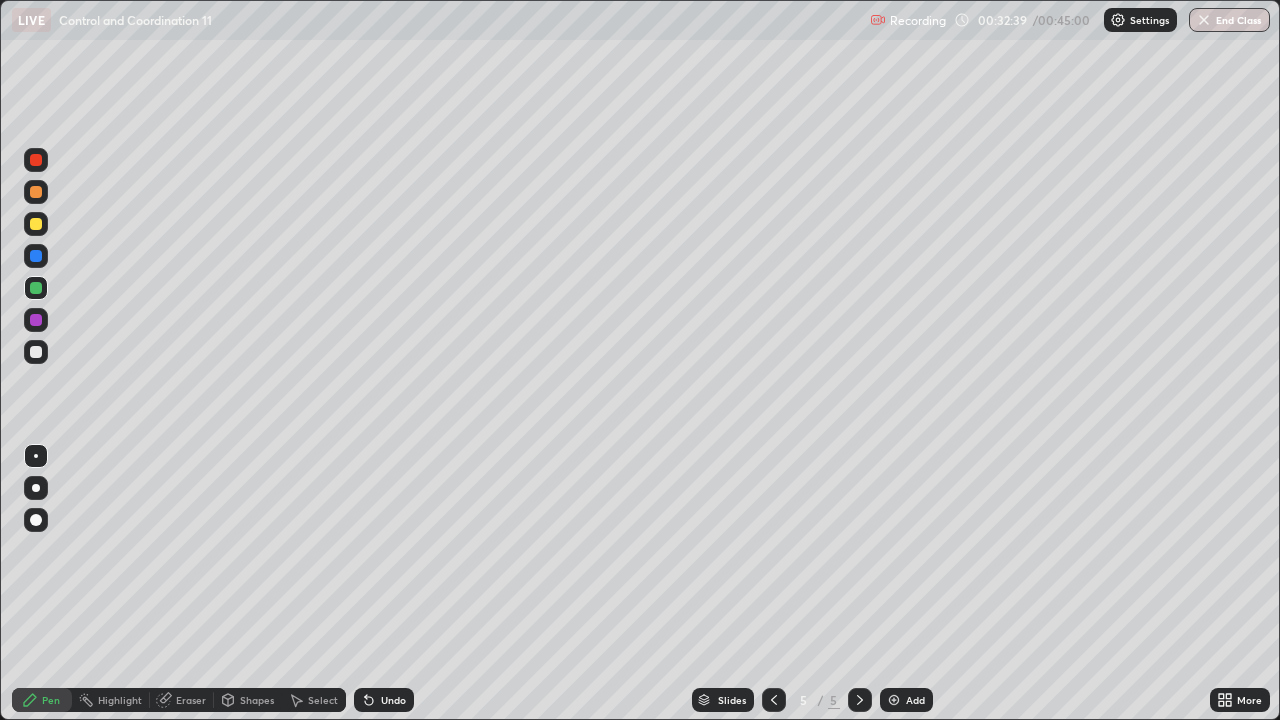 click at bounding box center (36, 224) 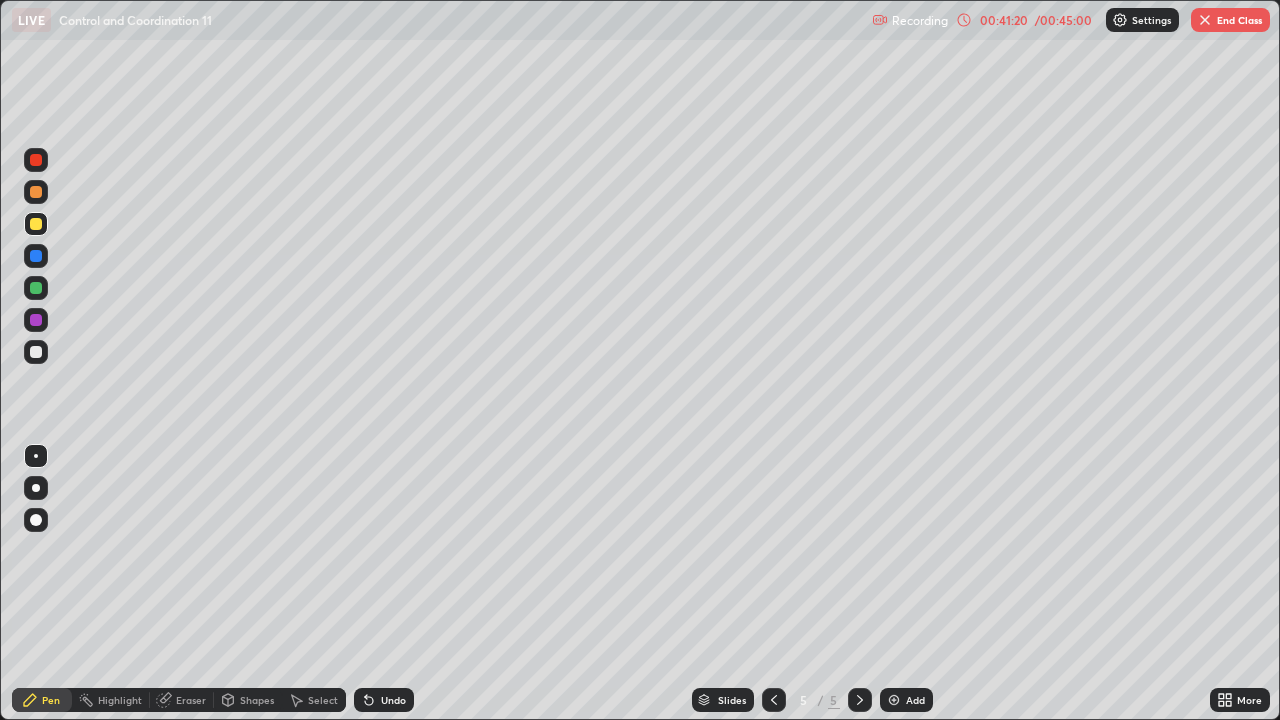 click at bounding box center [36, 320] 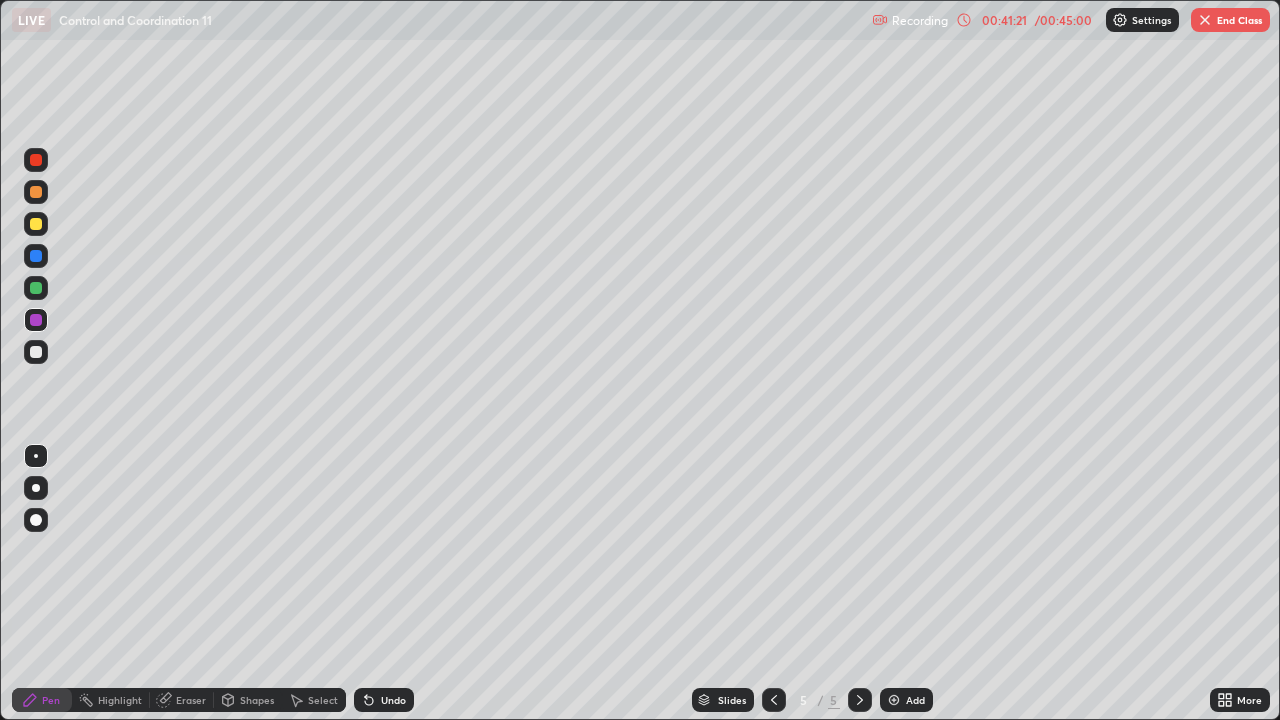 click at bounding box center (36, 288) 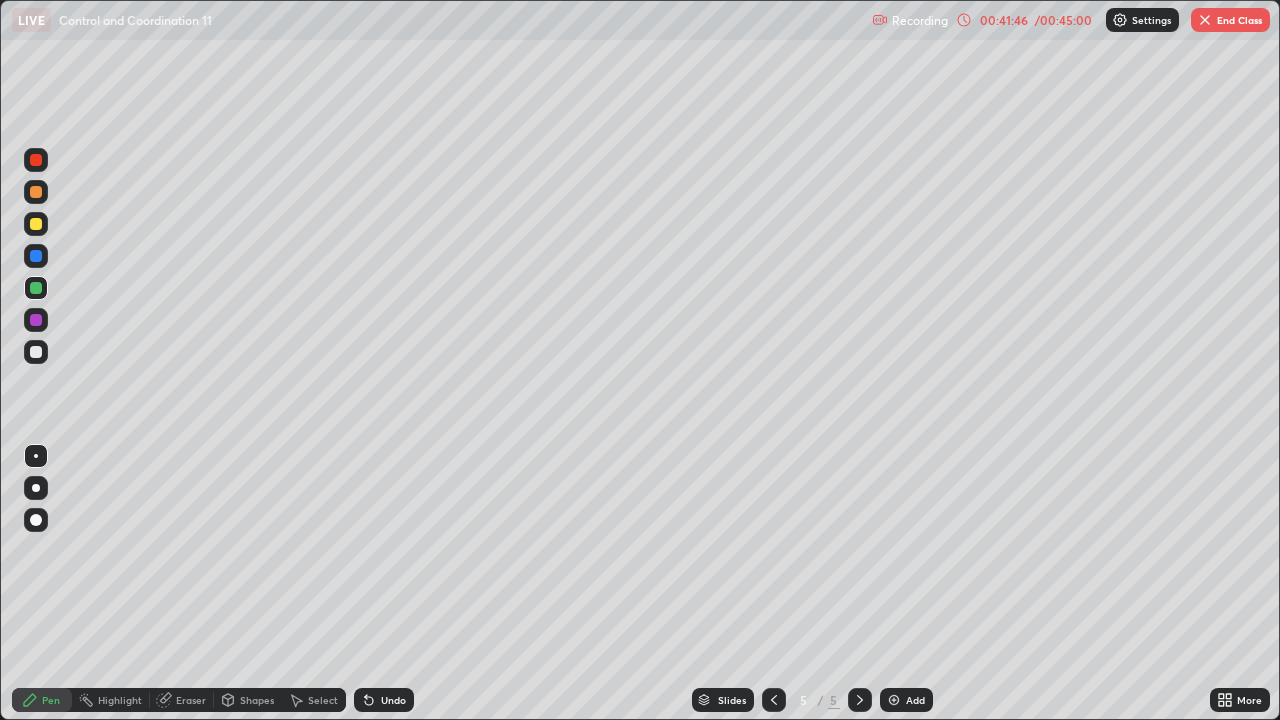 click 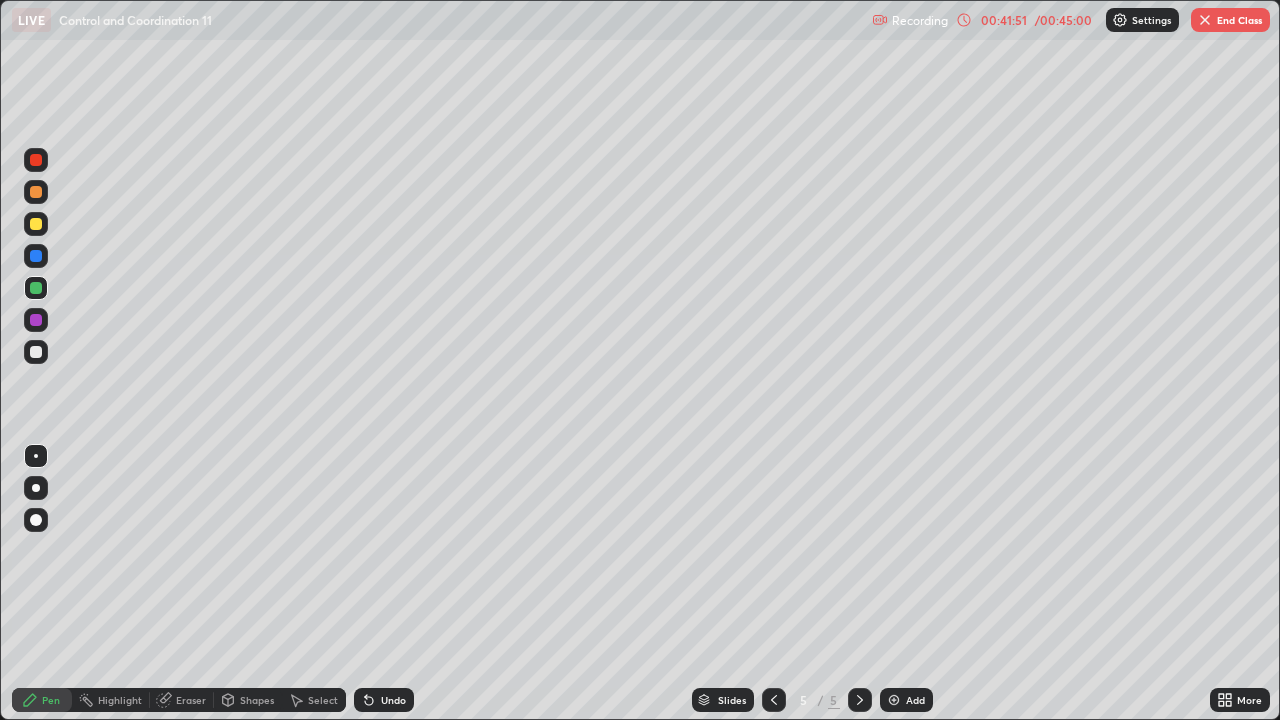 click at bounding box center [36, 352] 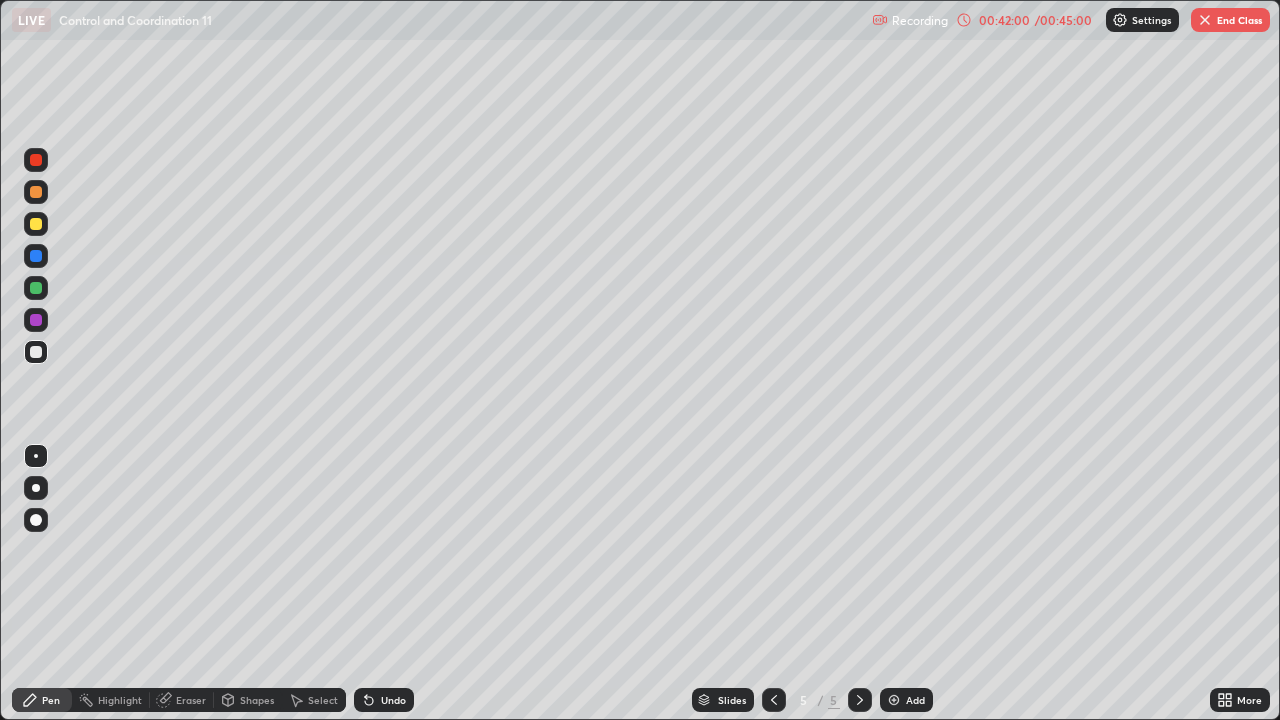 click at bounding box center (36, 320) 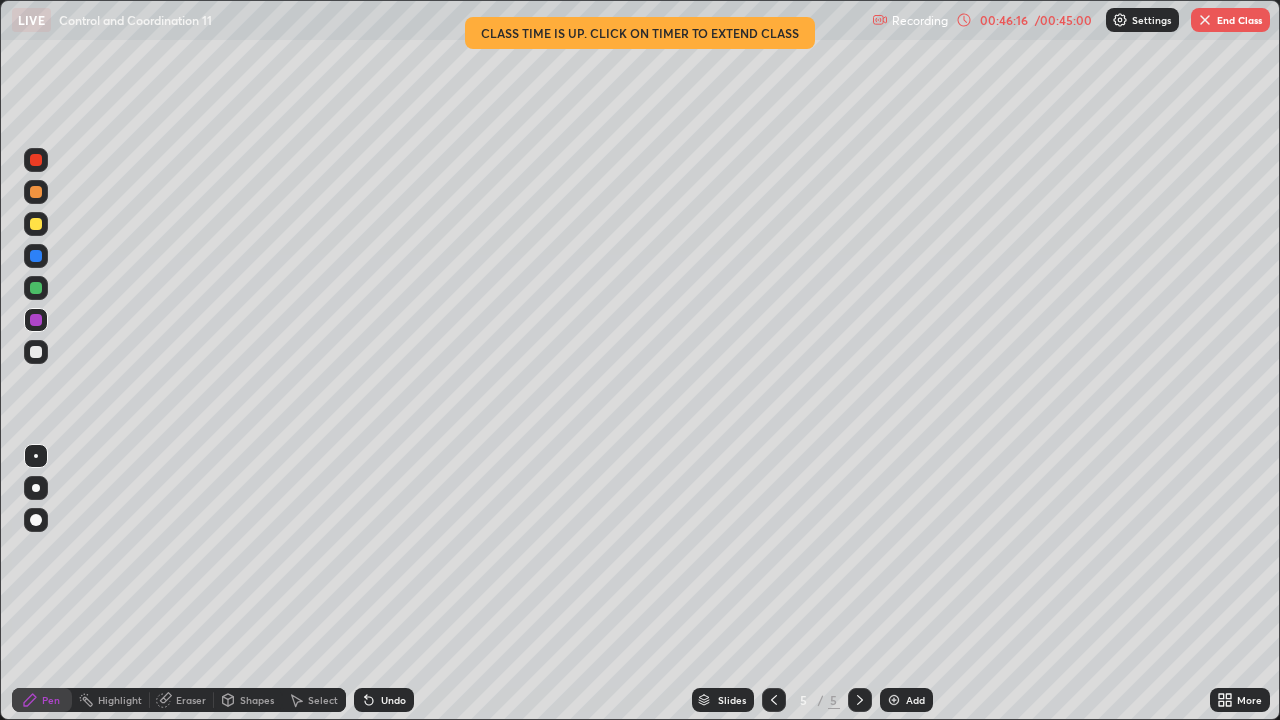 click on "End Class" at bounding box center (1230, 20) 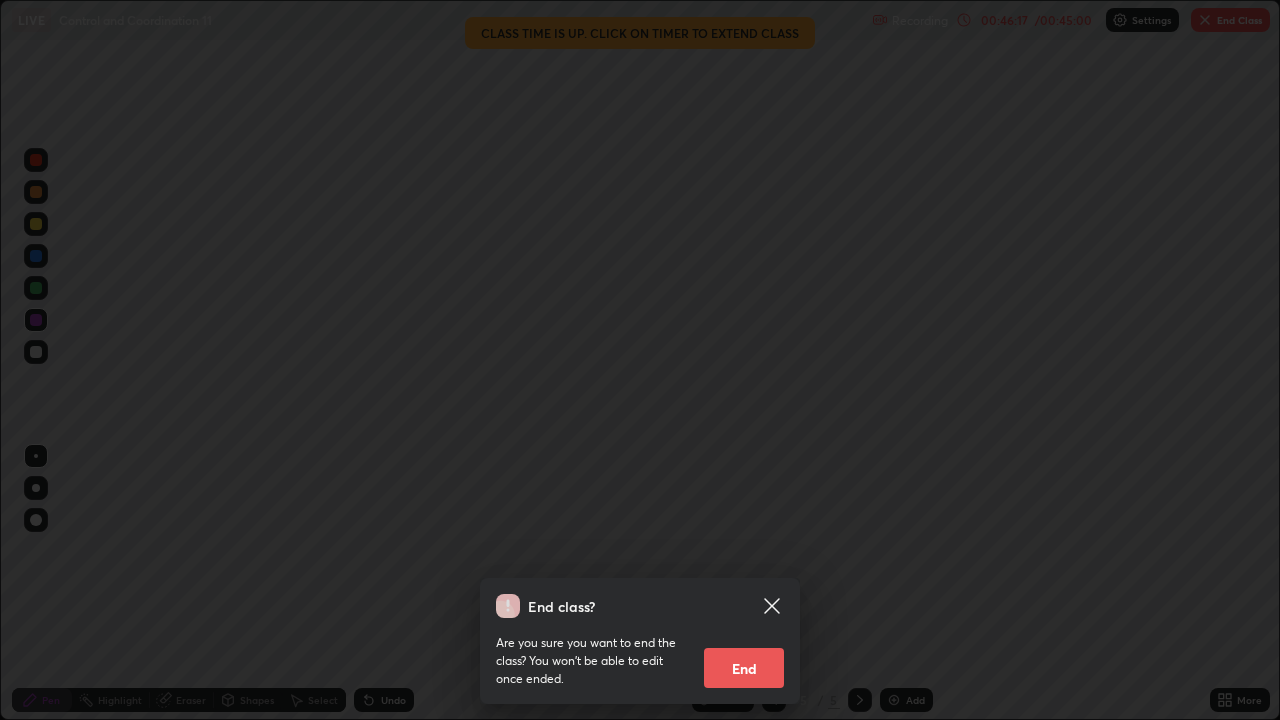 click on "End" at bounding box center (744, 668) 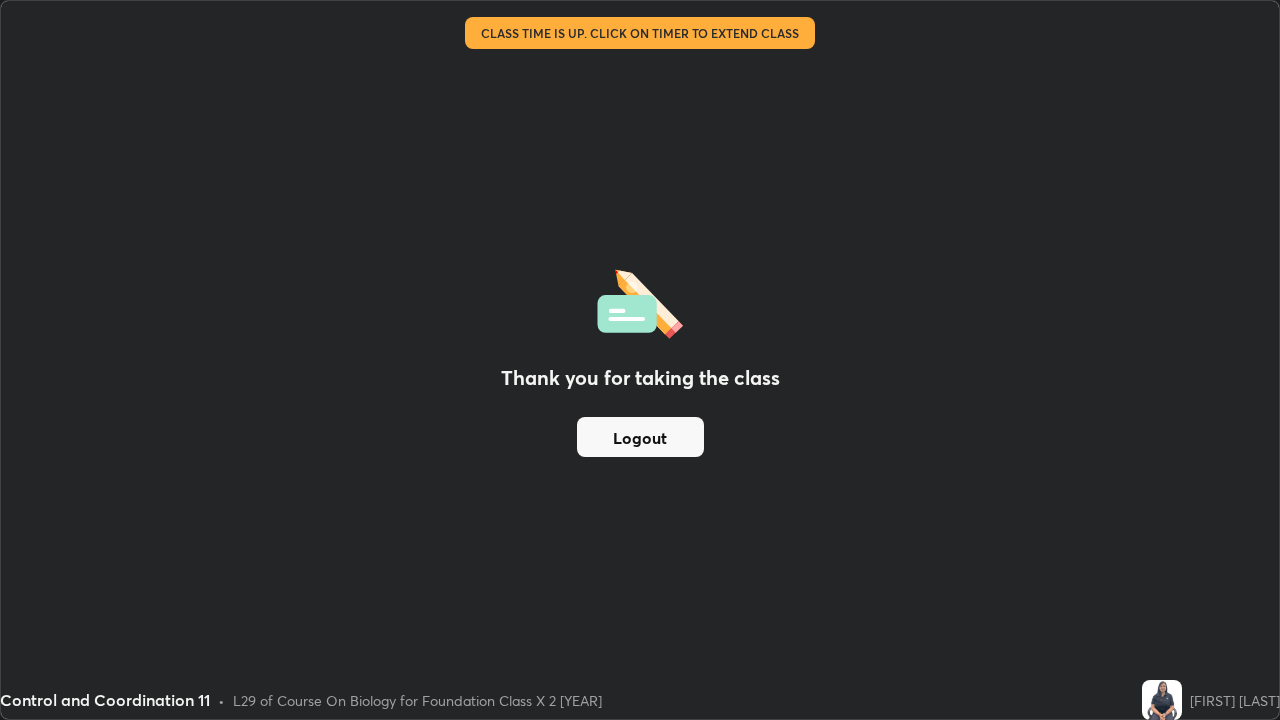click on "Logout" at bounding box center (640, 437) 